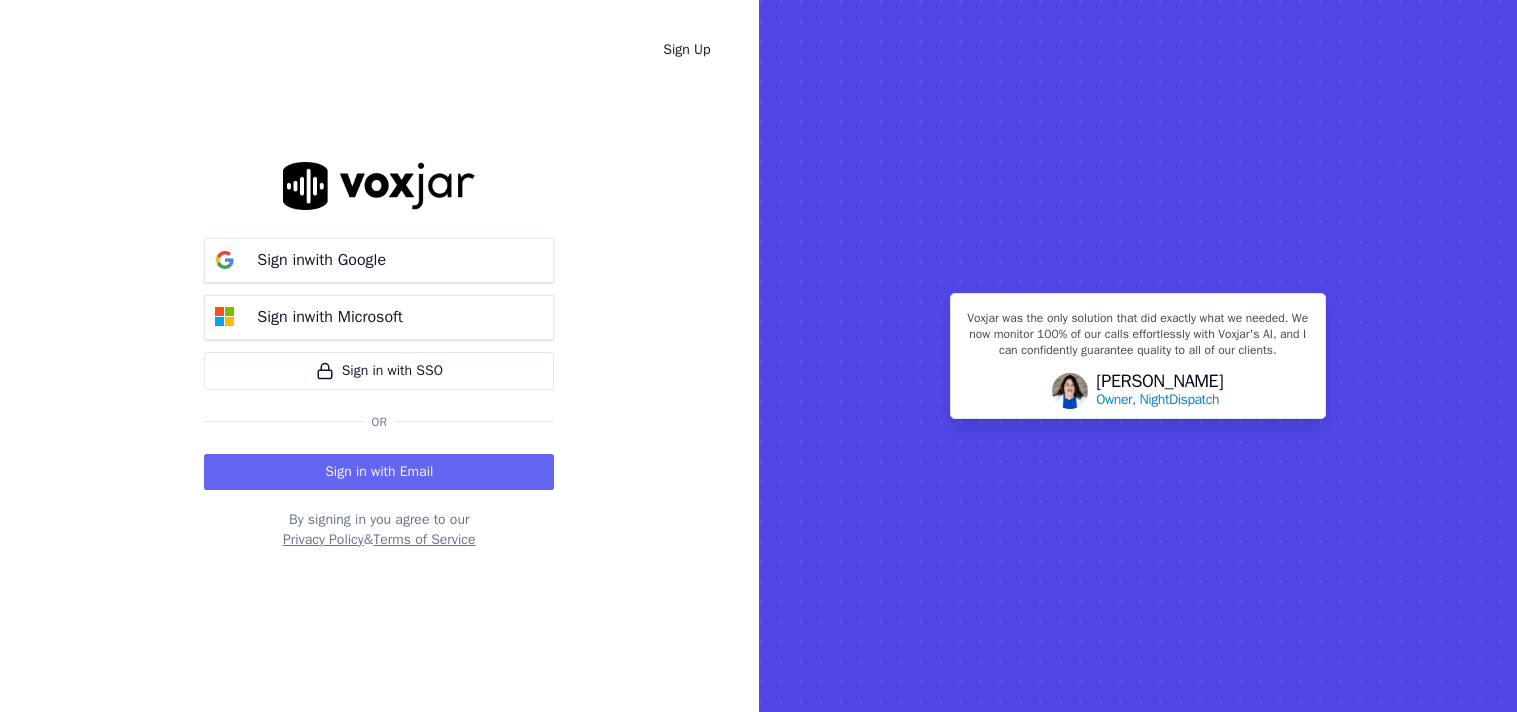 scroll, scrollTop: 0, scrollLeft: 0, axis: both 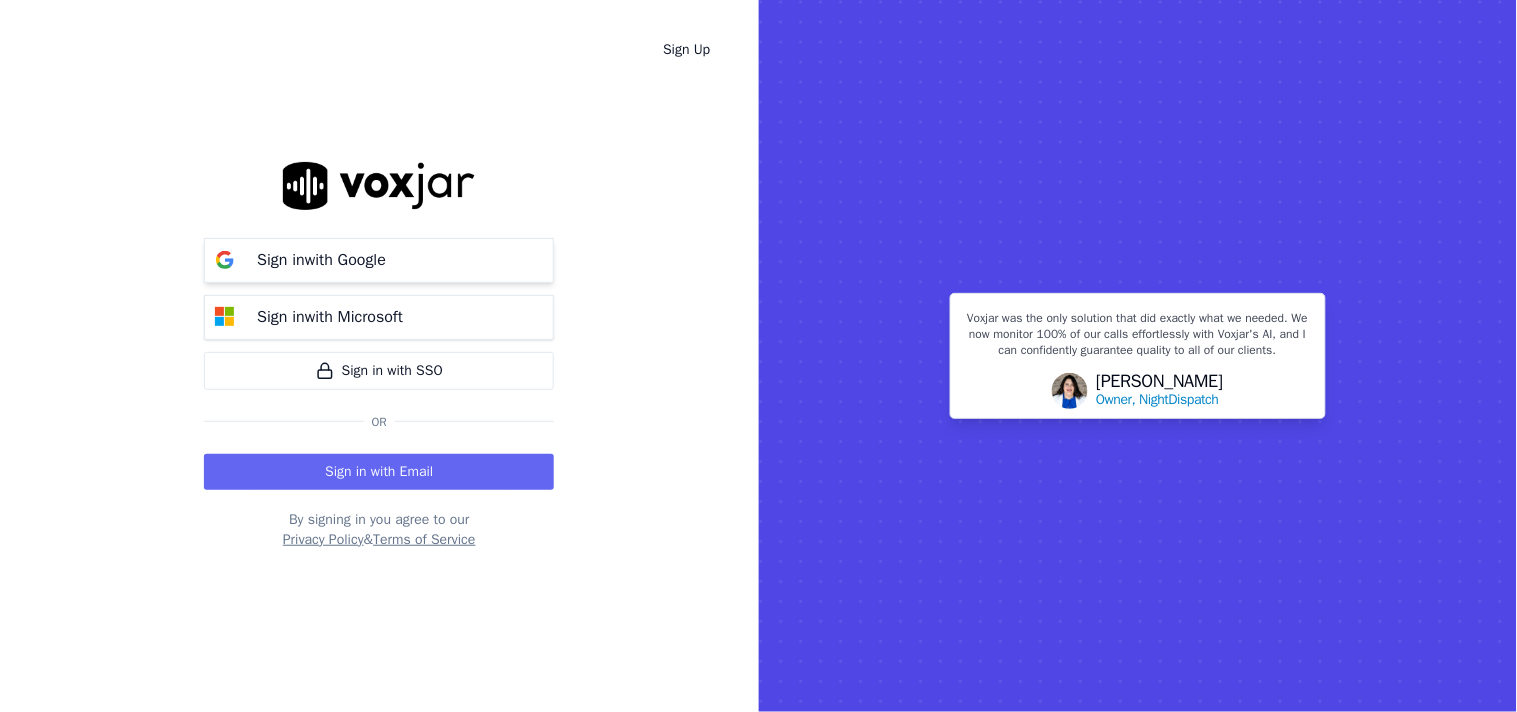 click on "Sign in  with Google" at bounding box center (321, 260) 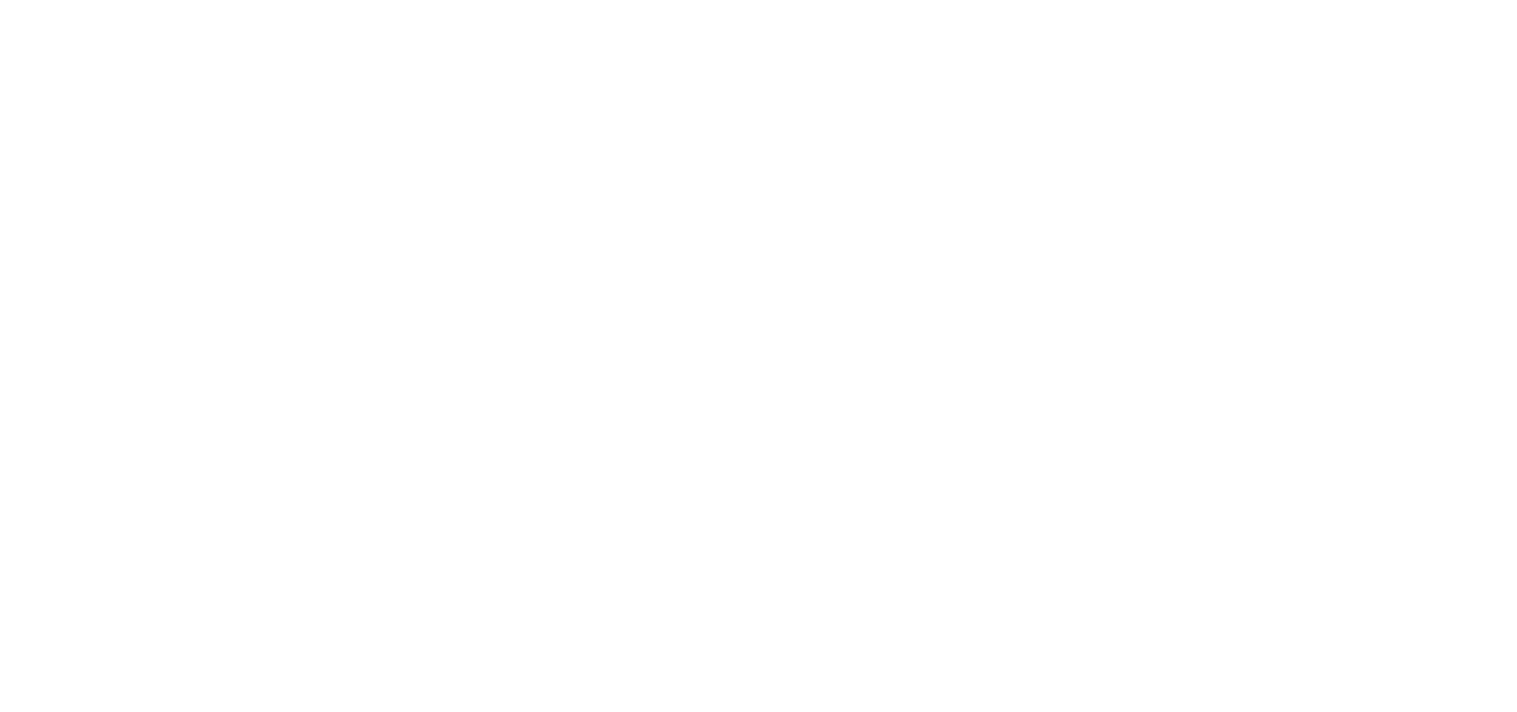 scroll, scrollTop: 0, scrollLeft: 0, axis: both 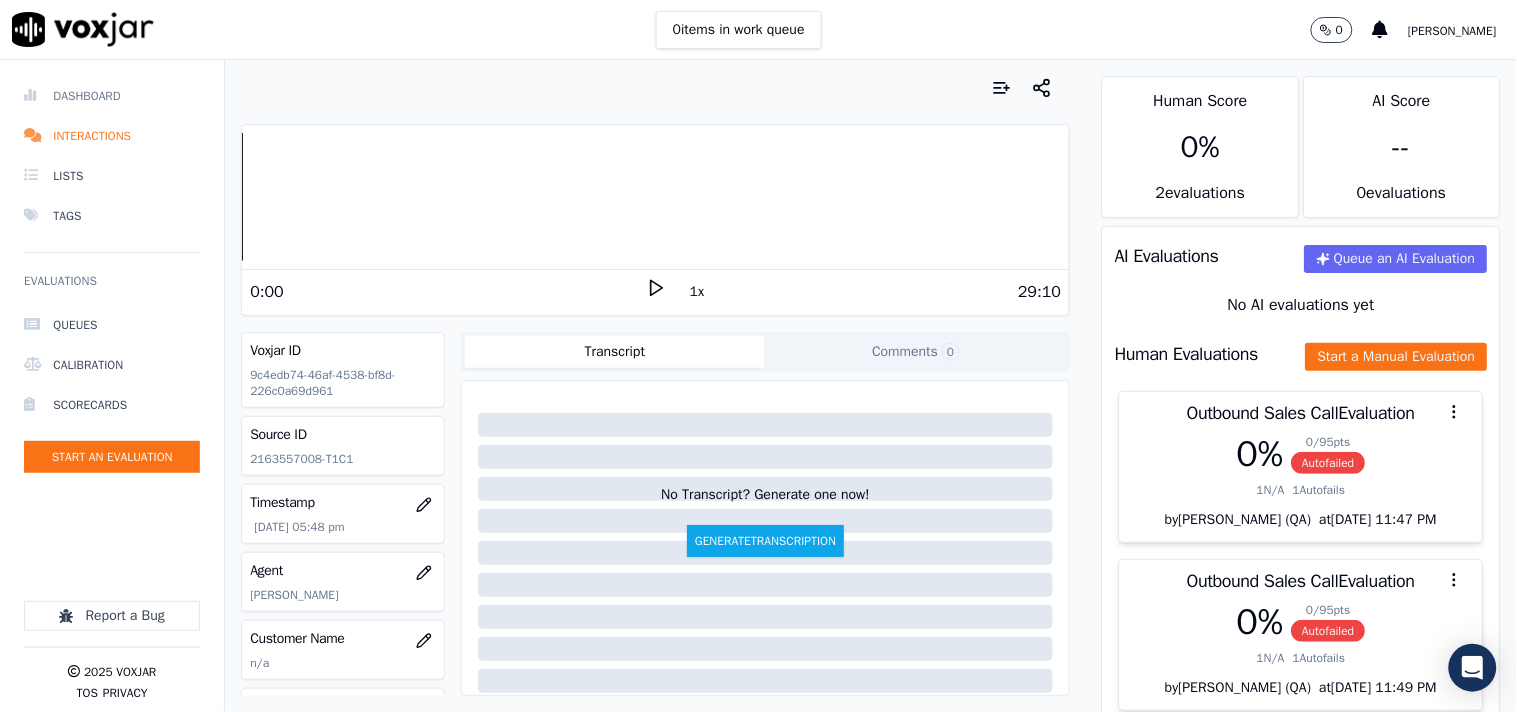 click on "Dashboard" at bounding box center (112, 96) 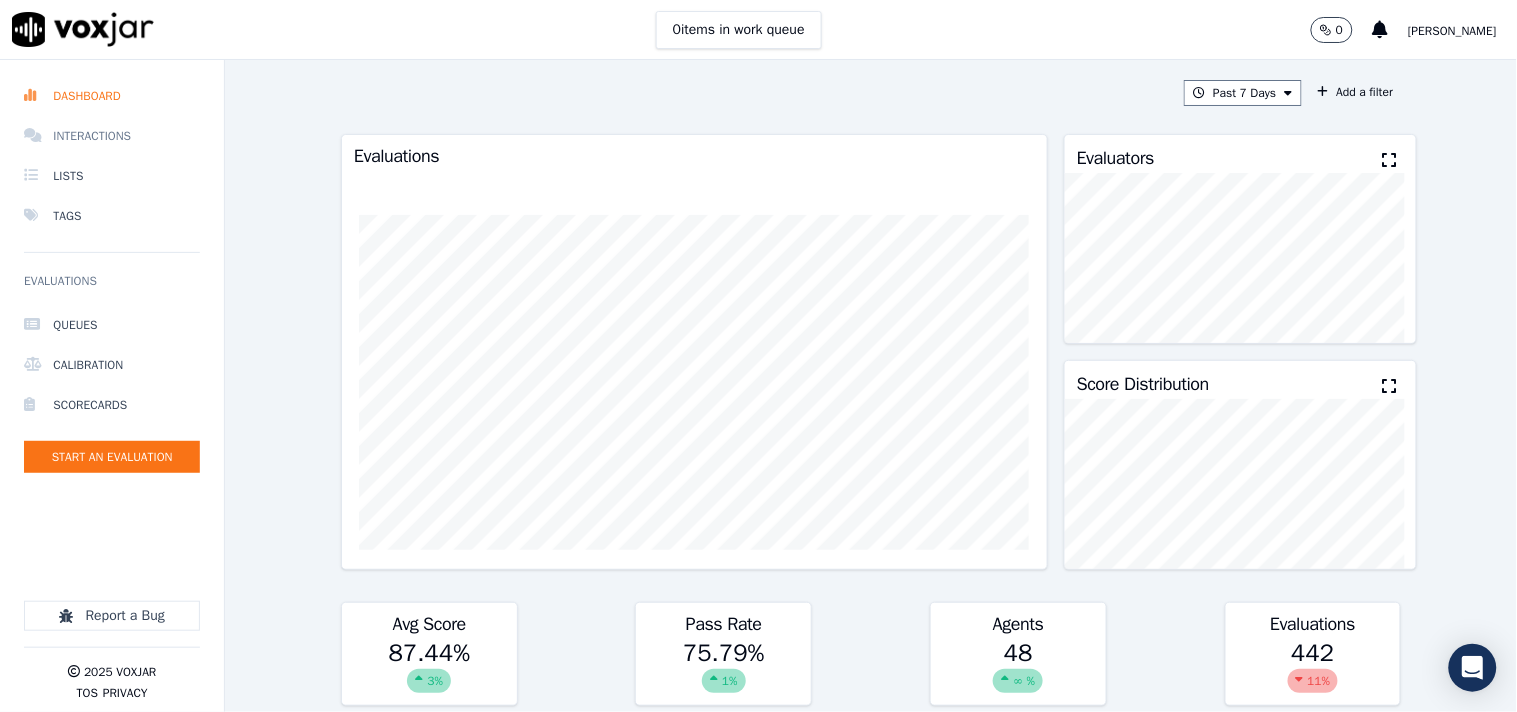 click on "Interactions" at bounding box center (112, 136) 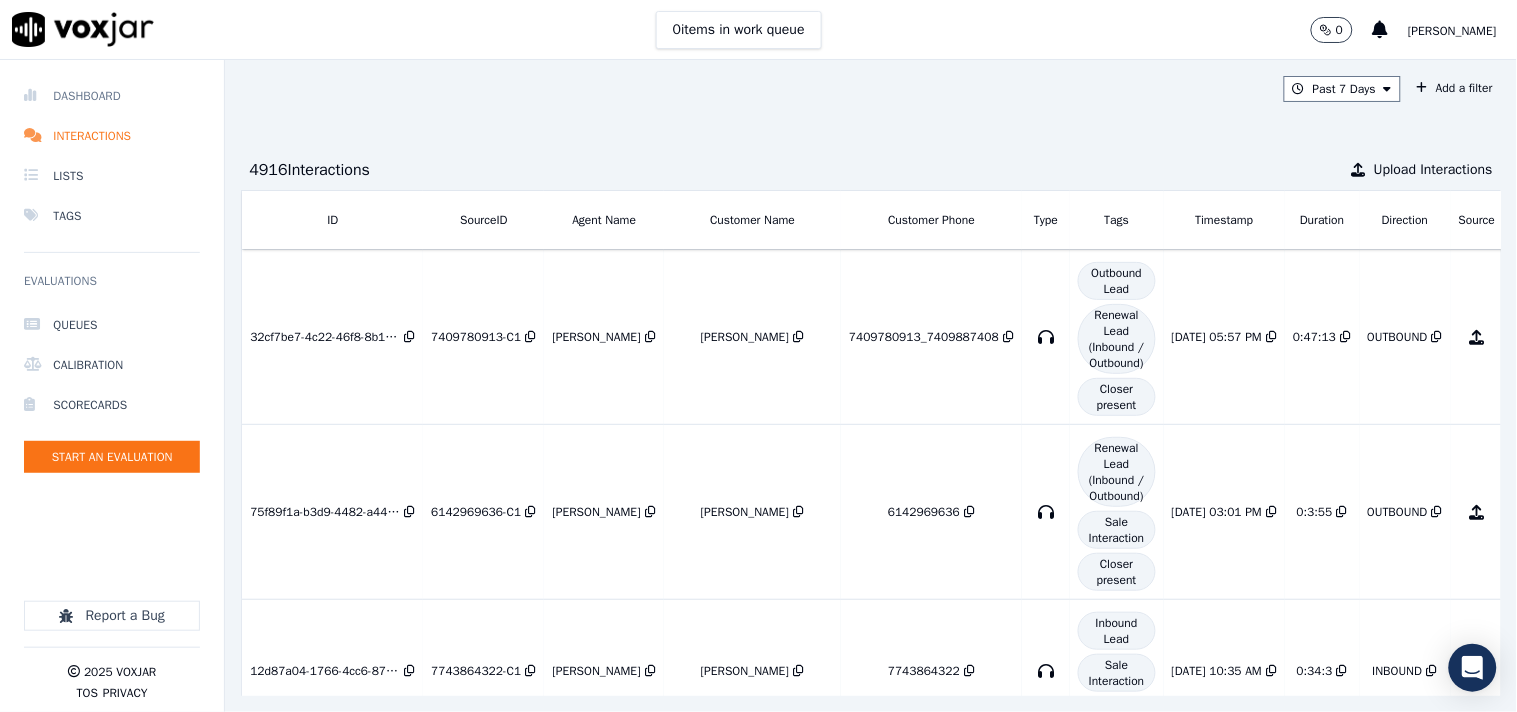 click on "Dashboard" at bounding box center [112, 96] 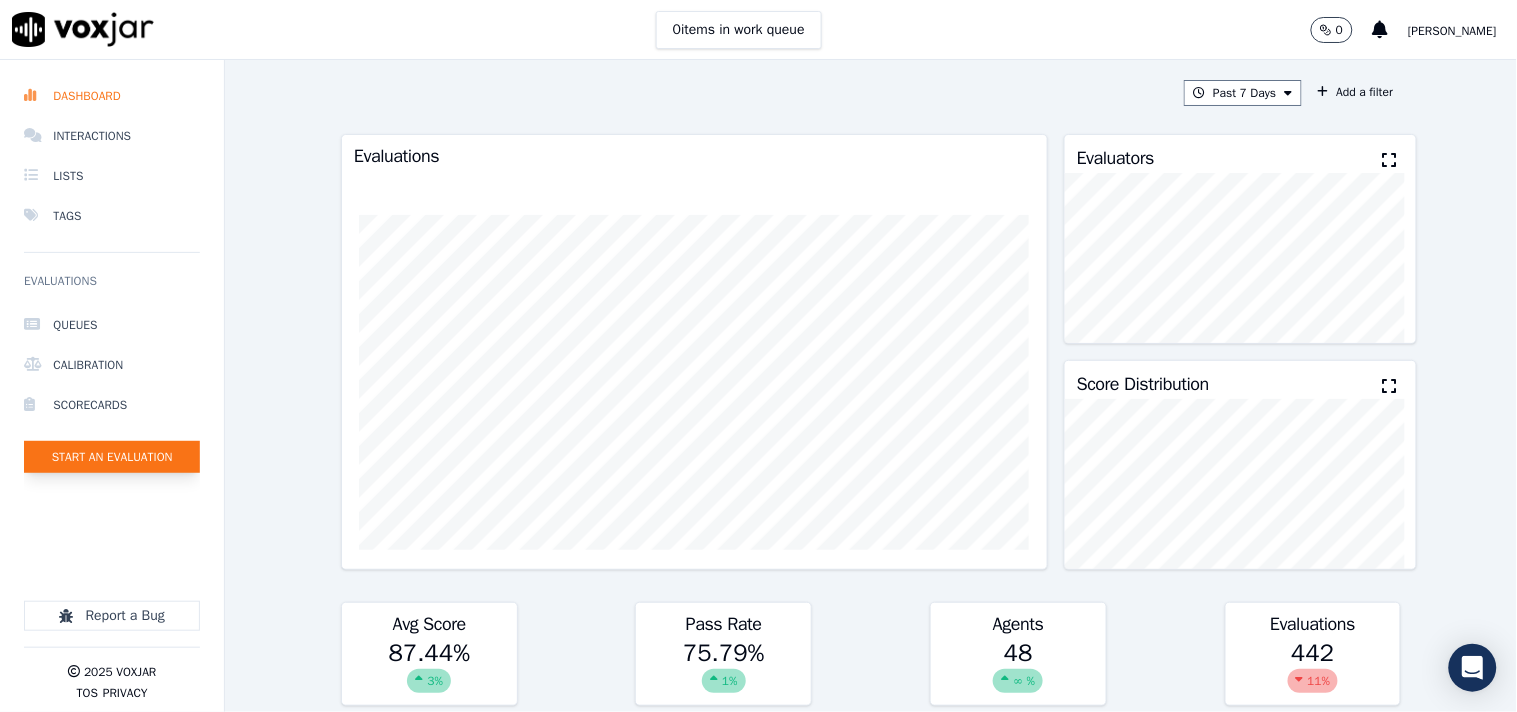 click on "Start an Evaluation" 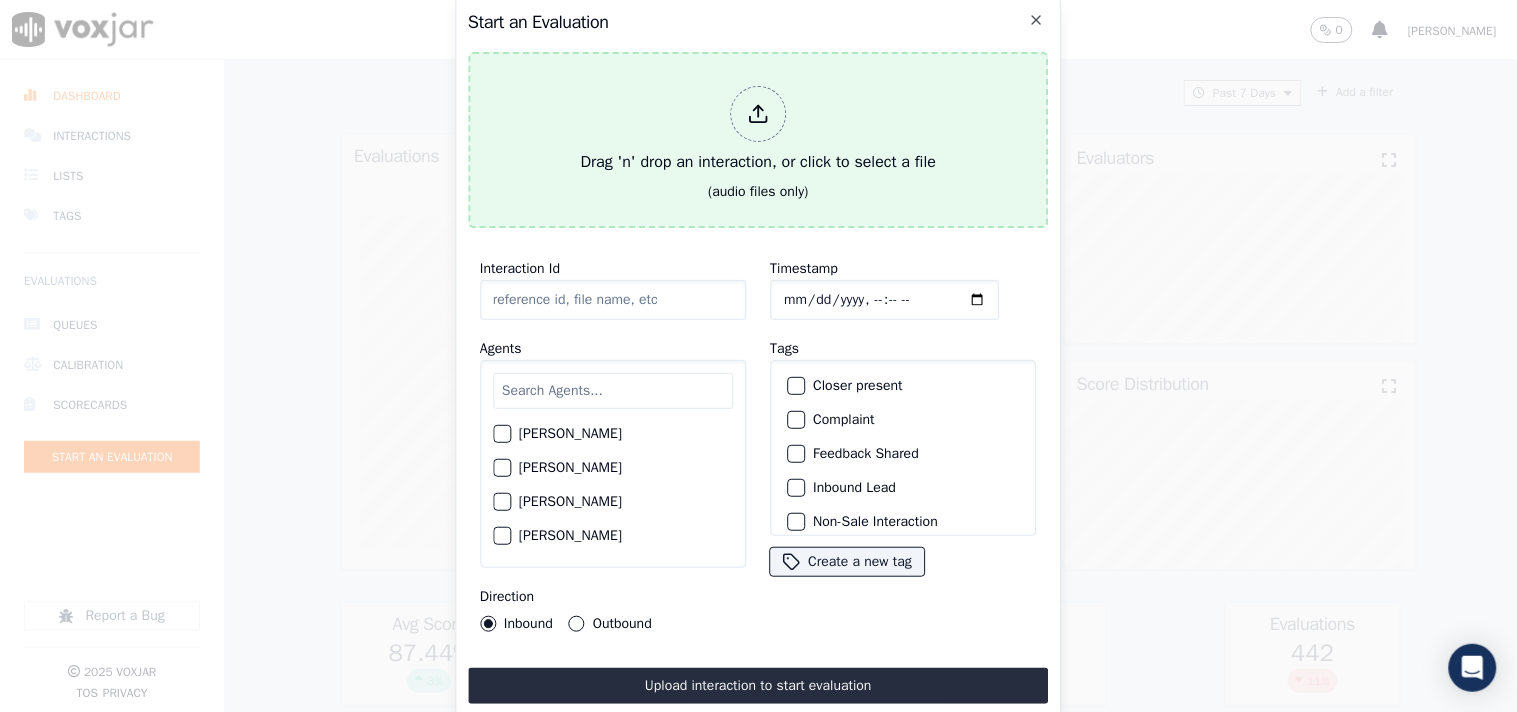 click at bounding box center [758, 114] 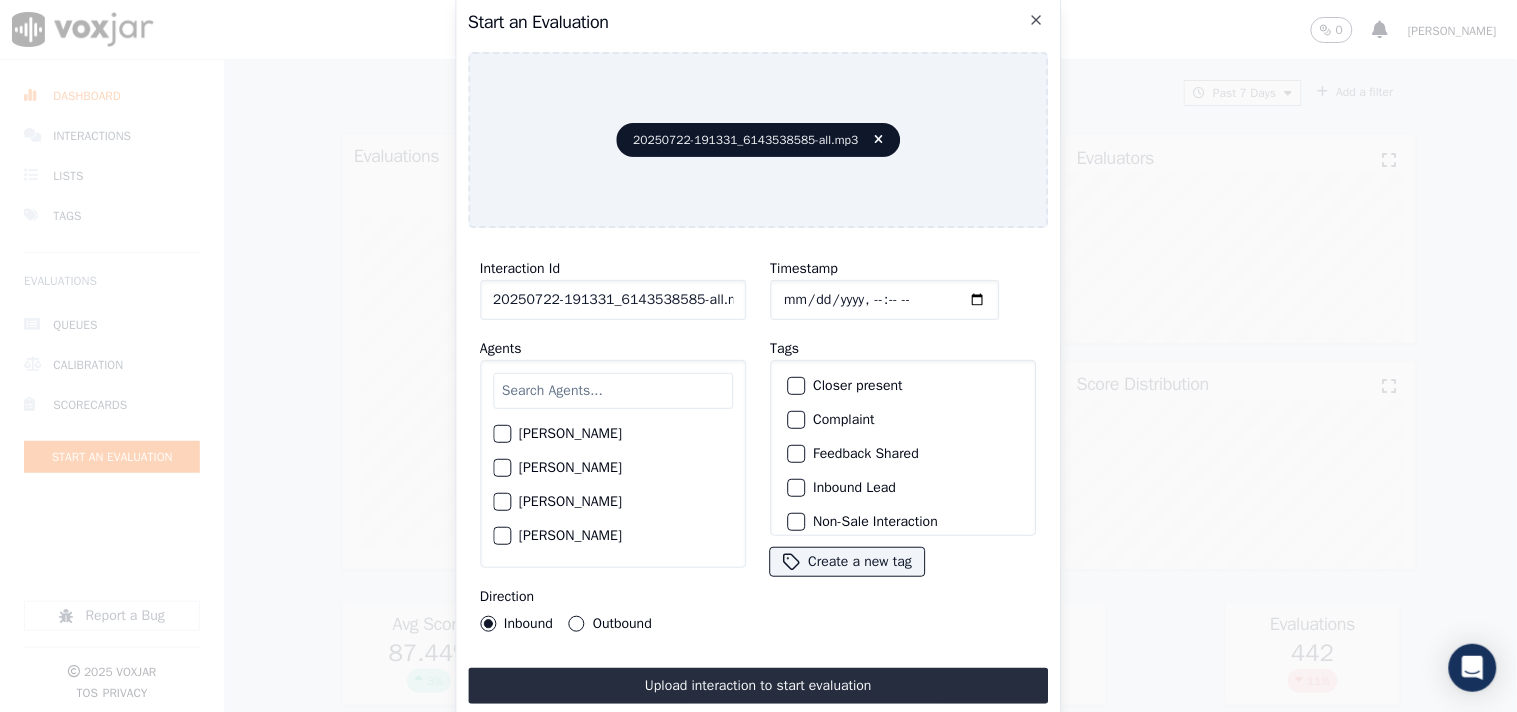 click on "20250722-191331_6143538585-all.mp3" 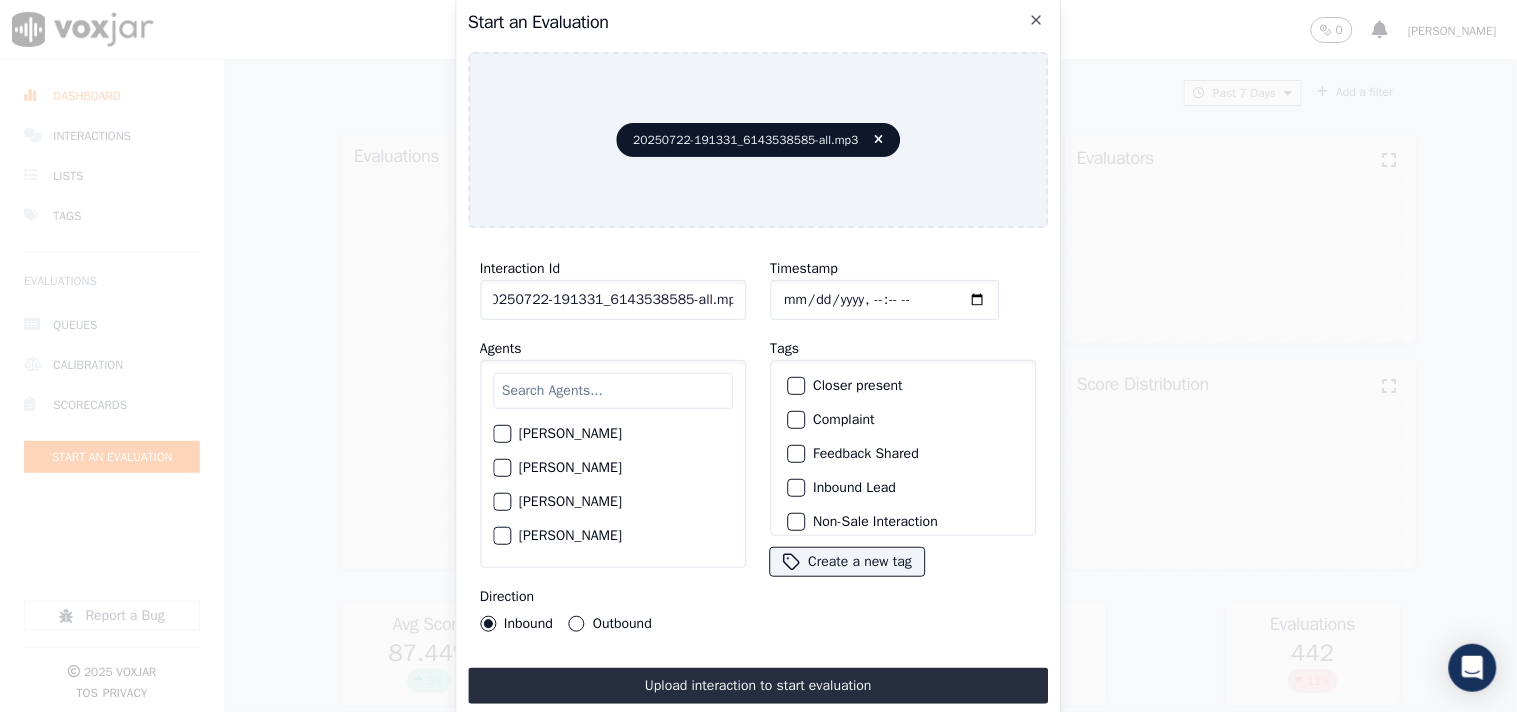 drag, startPoint x: 692, startPoint y: 292, endPoint x: 831, endPoint y: 305, distance: 139.60658 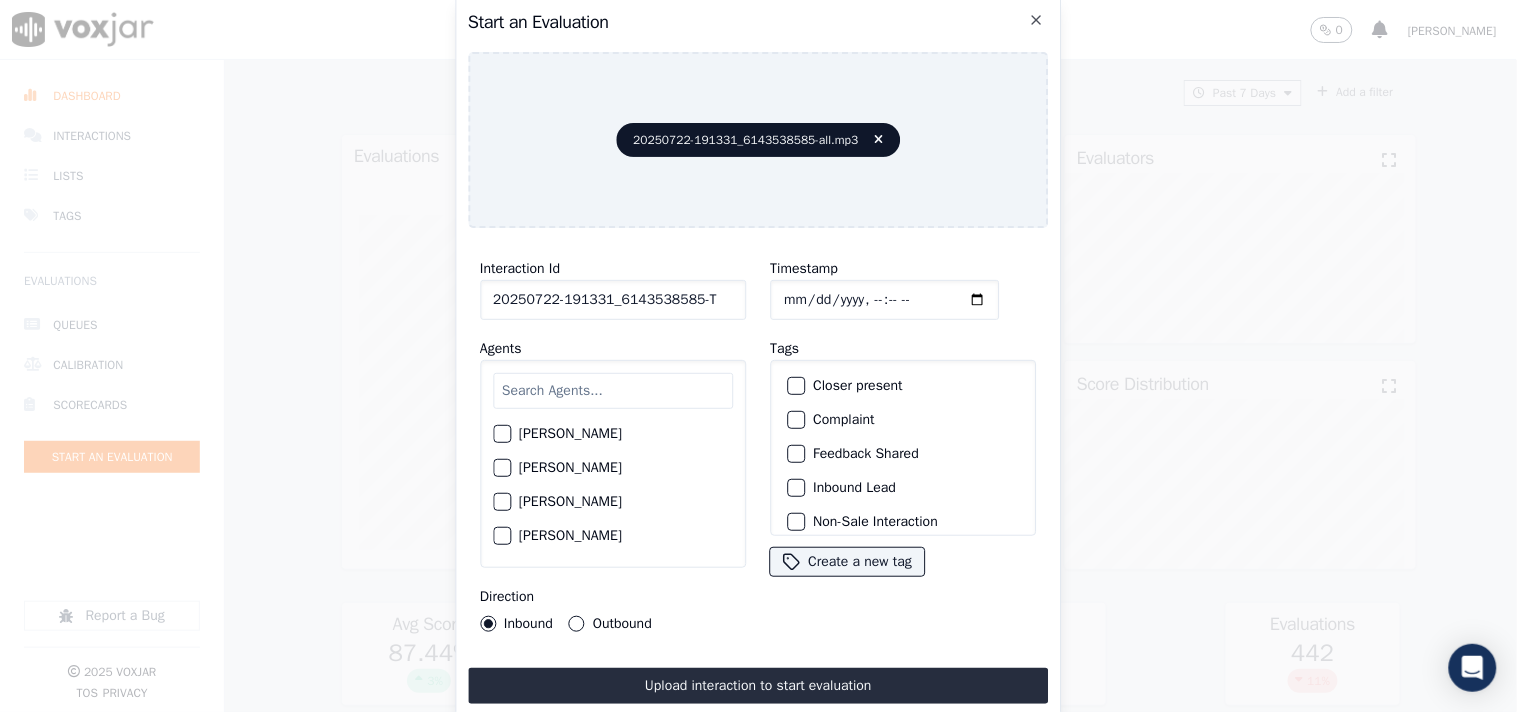 scroll, scrollTop: 0, scrollLeft: 0, axis: both 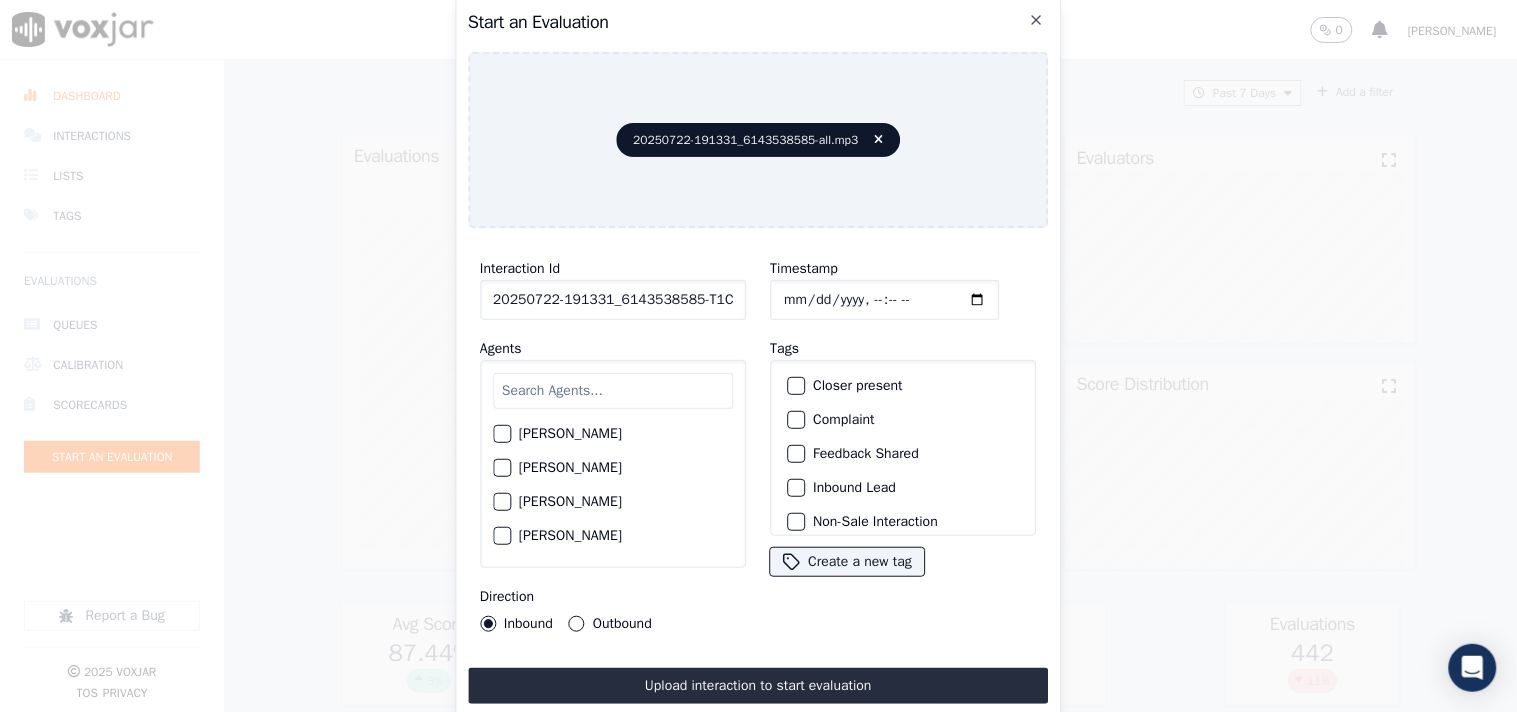 type on "20250722-191331_6143538585-T1C" 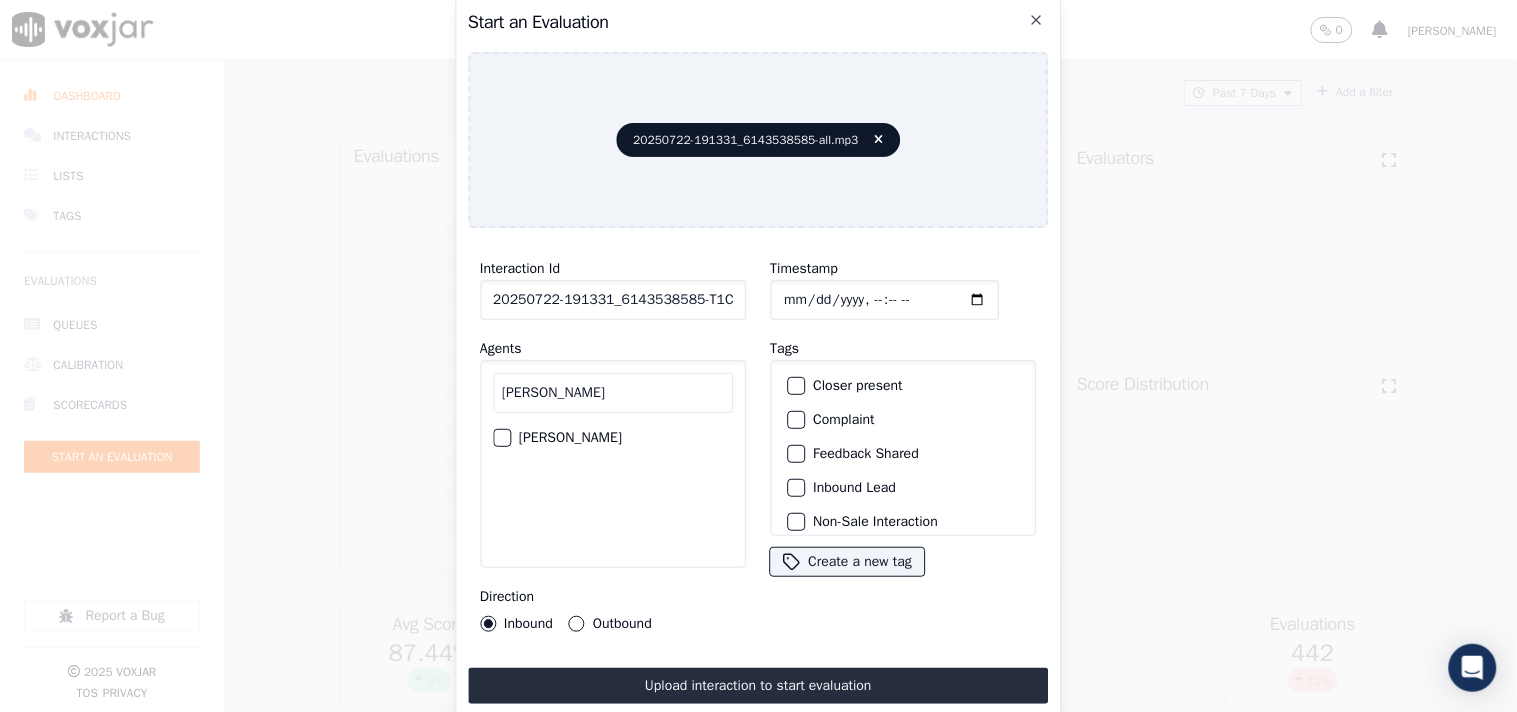 type on "[PERSON_NAME]" 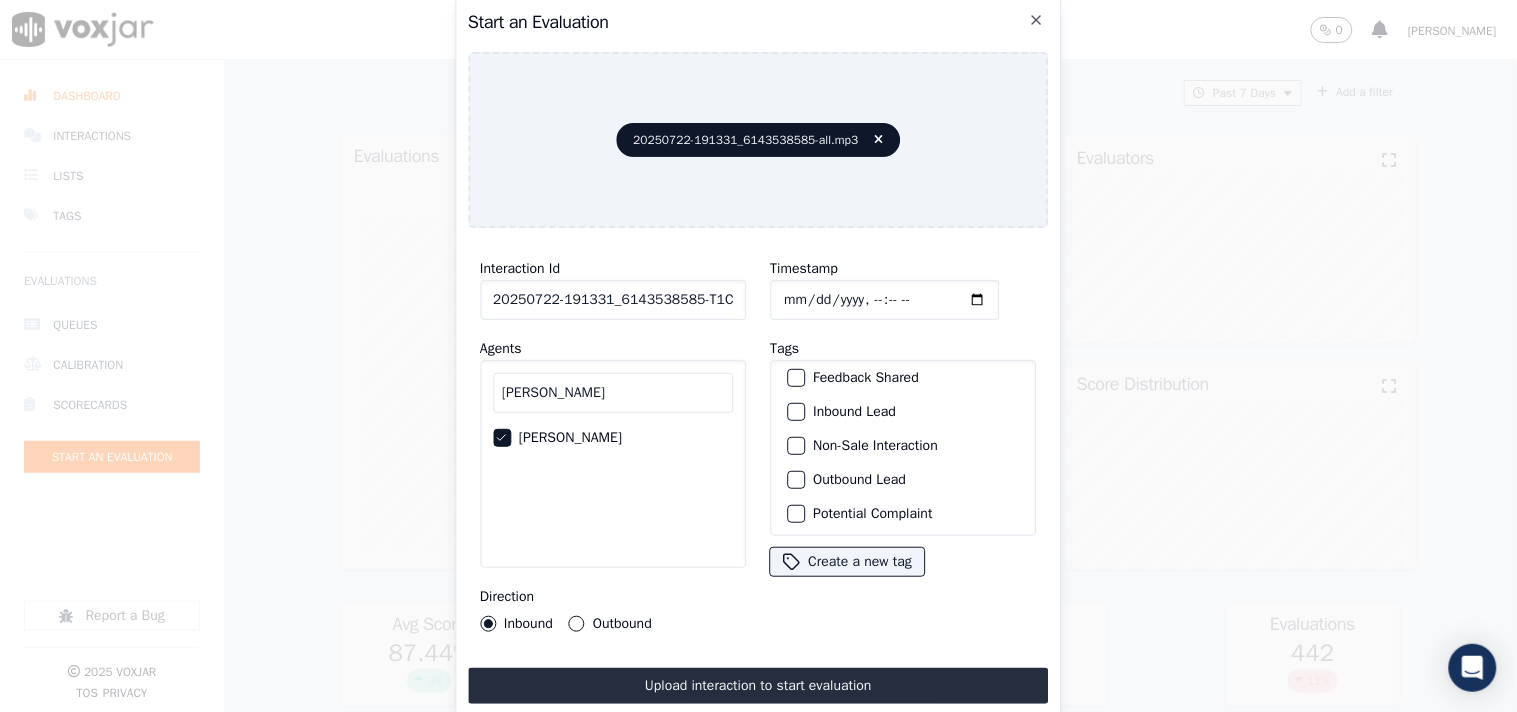 scroll, scrollTop: 111, scrollLeft: 0, axis: vertical 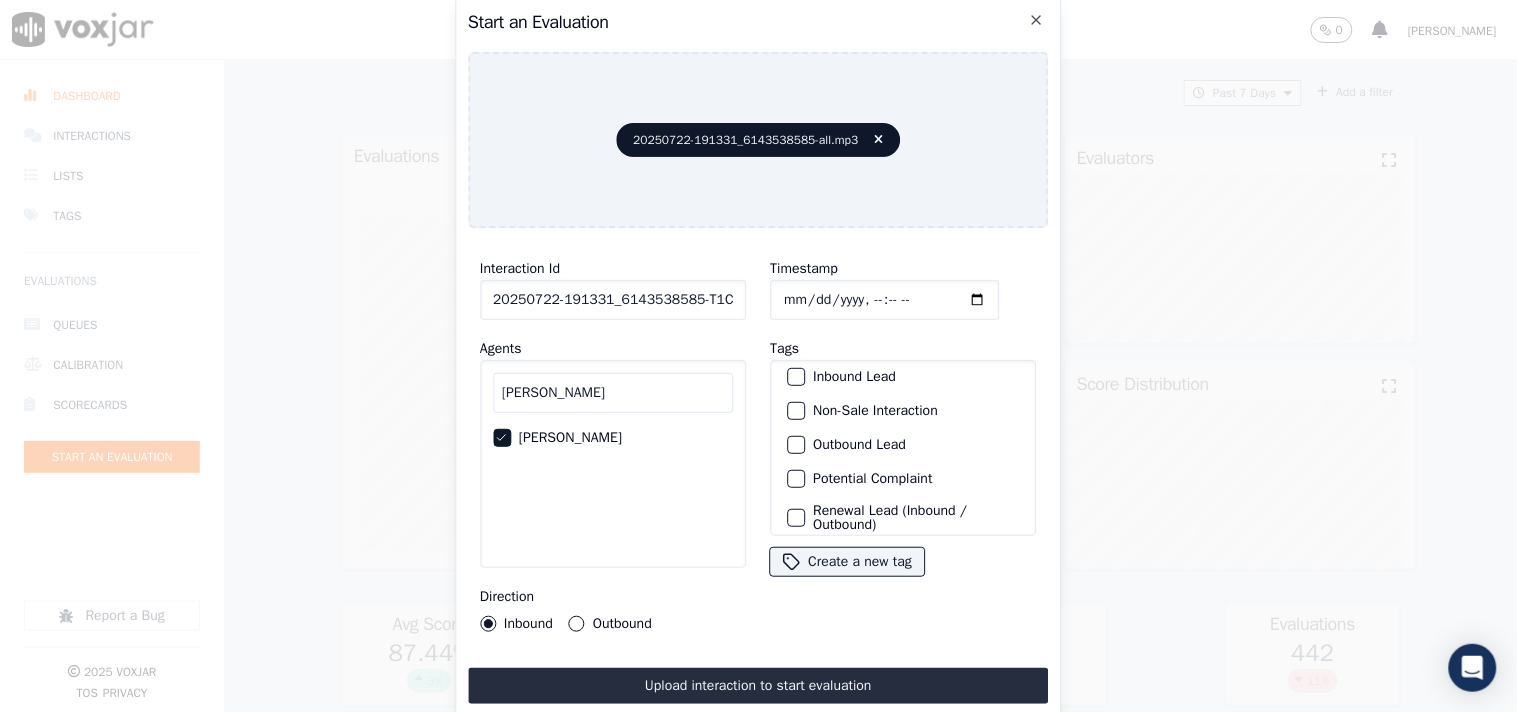 click on "Non-Sale Interaction" at bounding box center (903, 411) 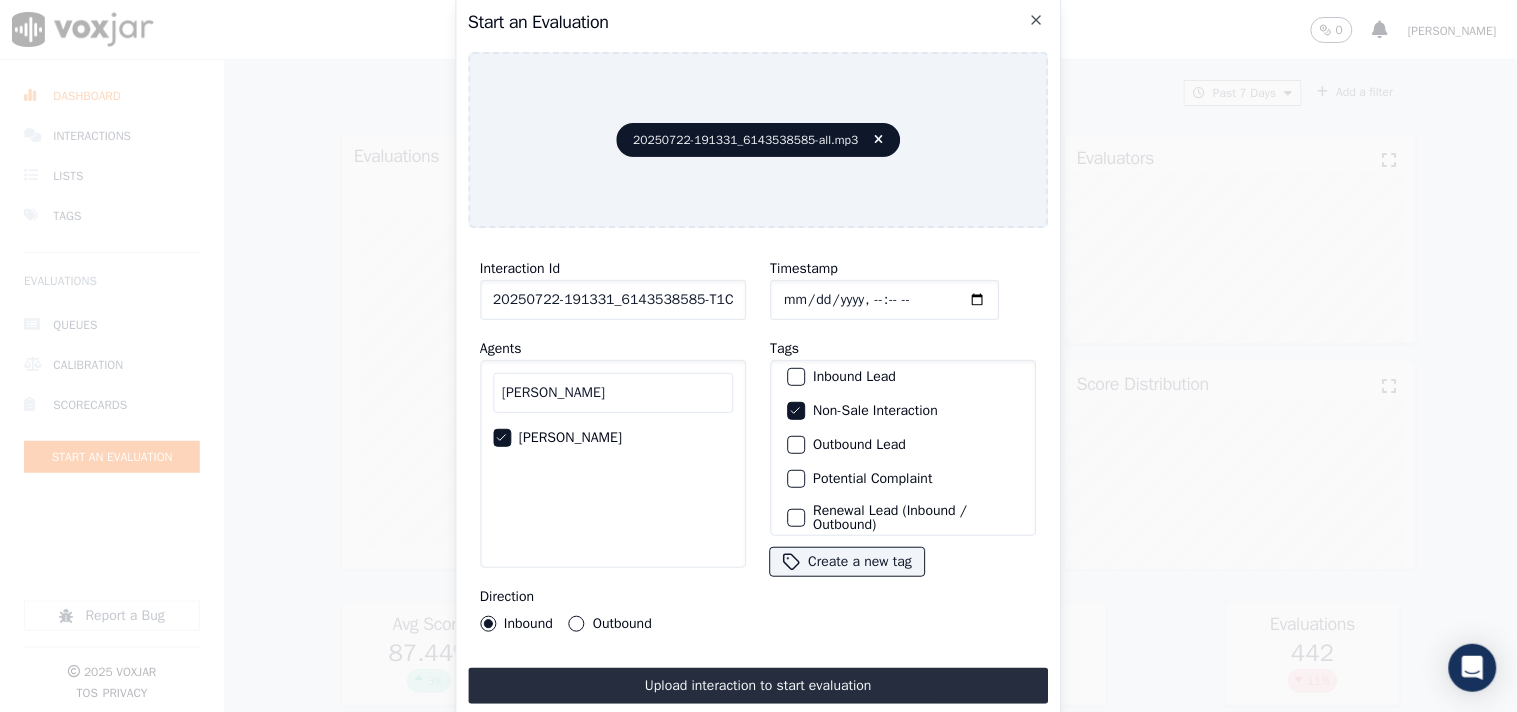 scroll, scrollTop: 176, scrollLeft: 0, axis: vertical 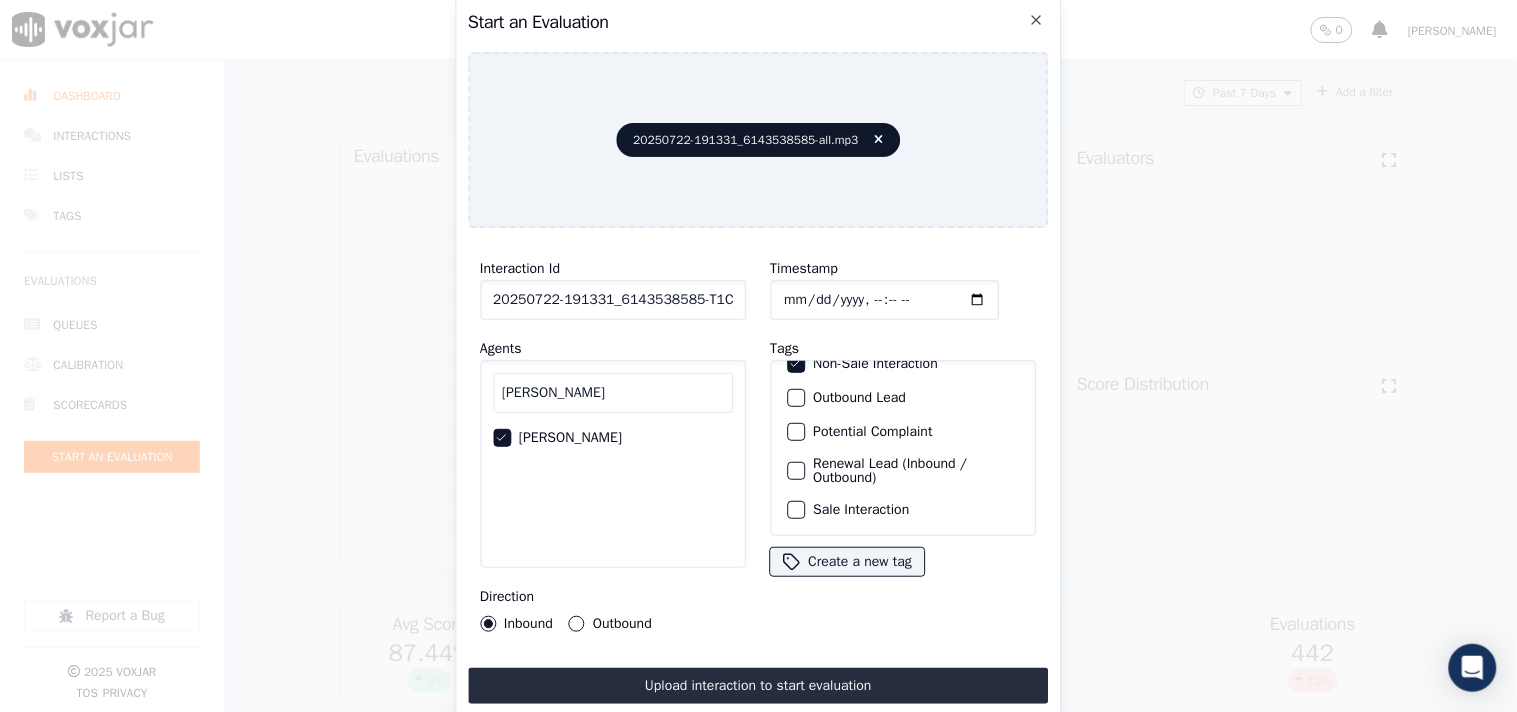 click on "Sale Interaction" 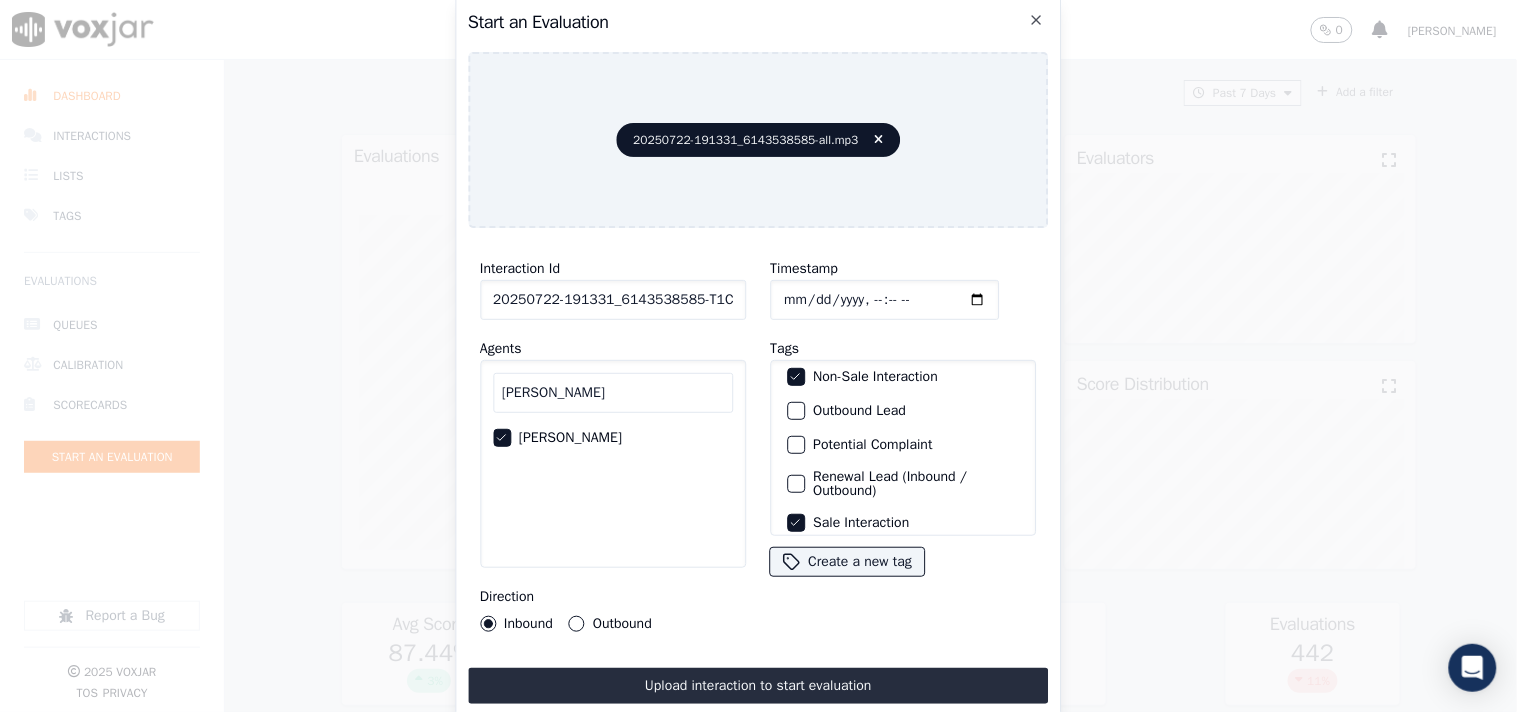 scroll, scrollTop: 176, scrollLeft: 0, axis: vertical 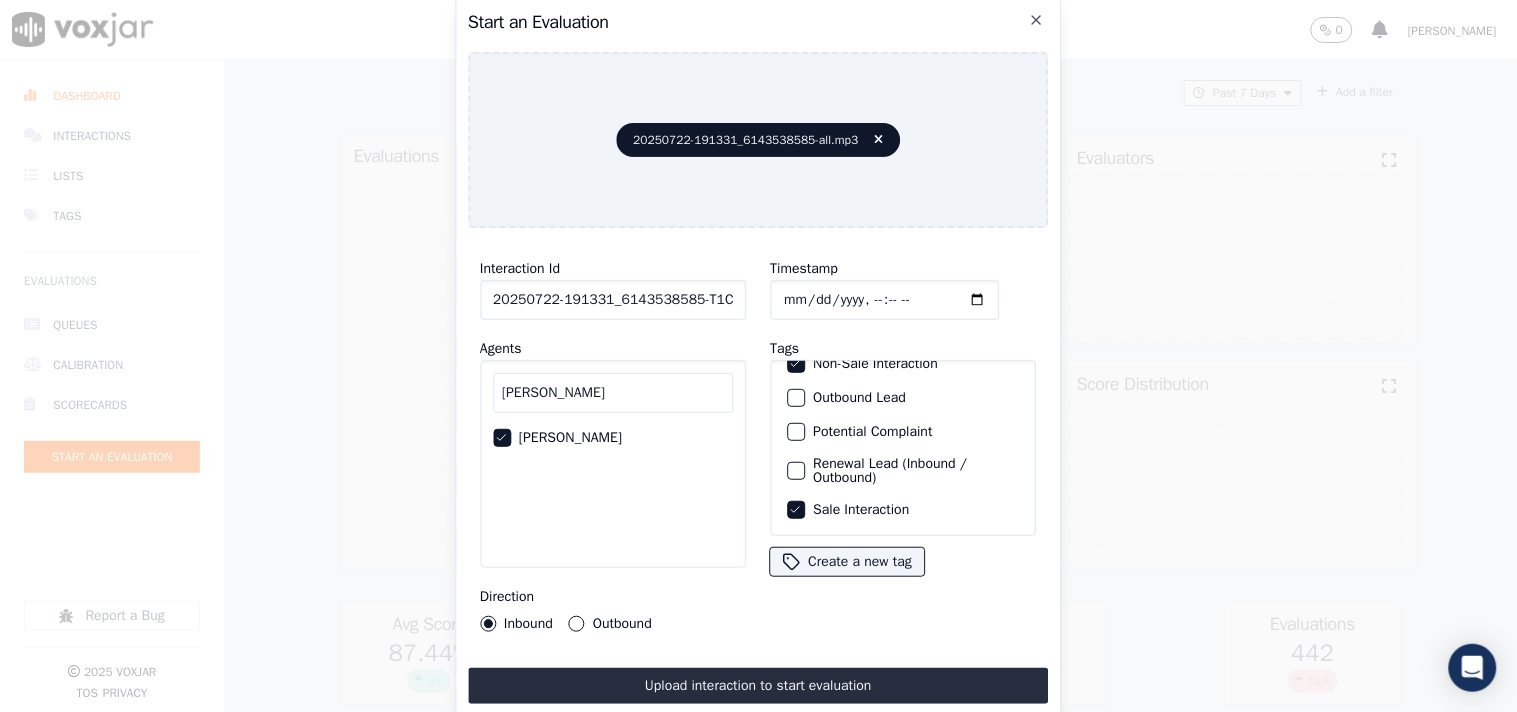 click 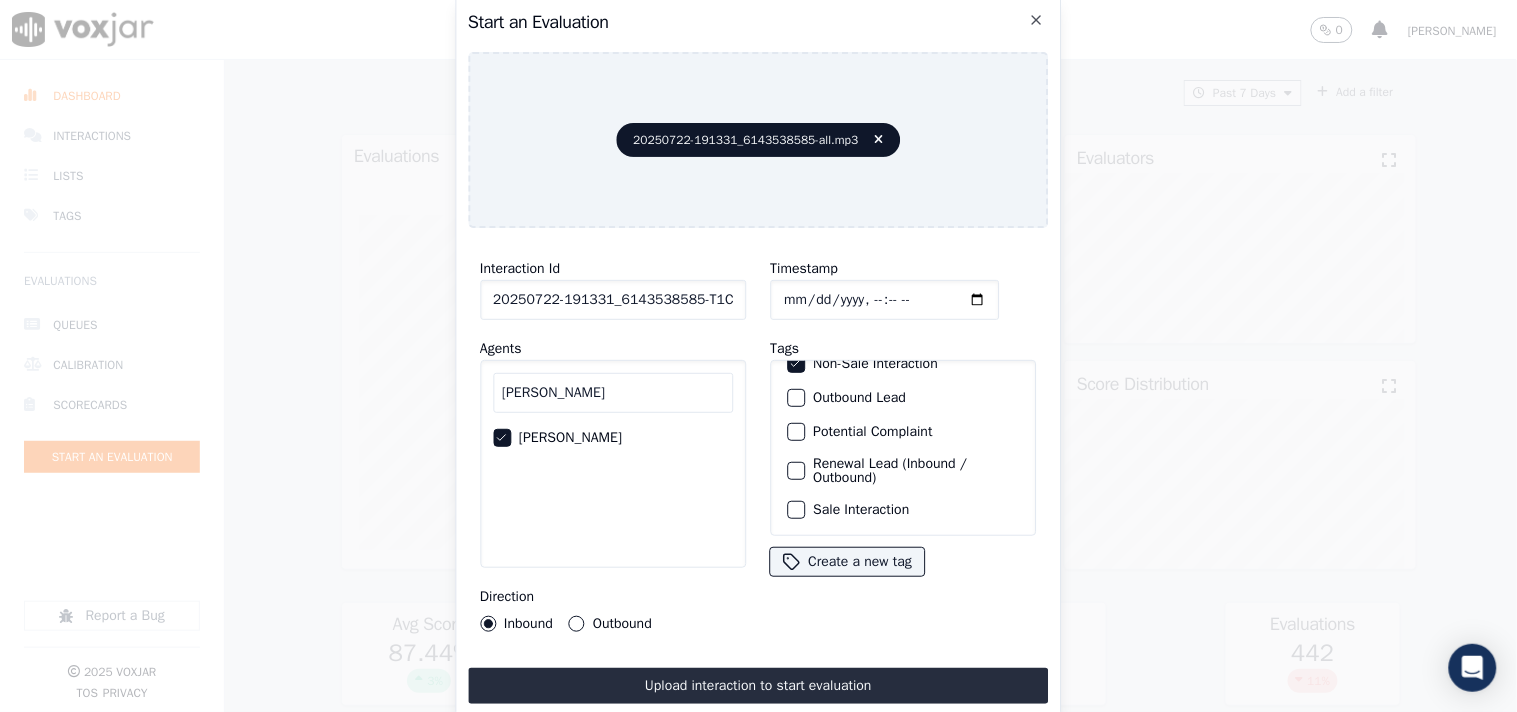 click on "Outbound Lead" at bounding box center [903, 398] 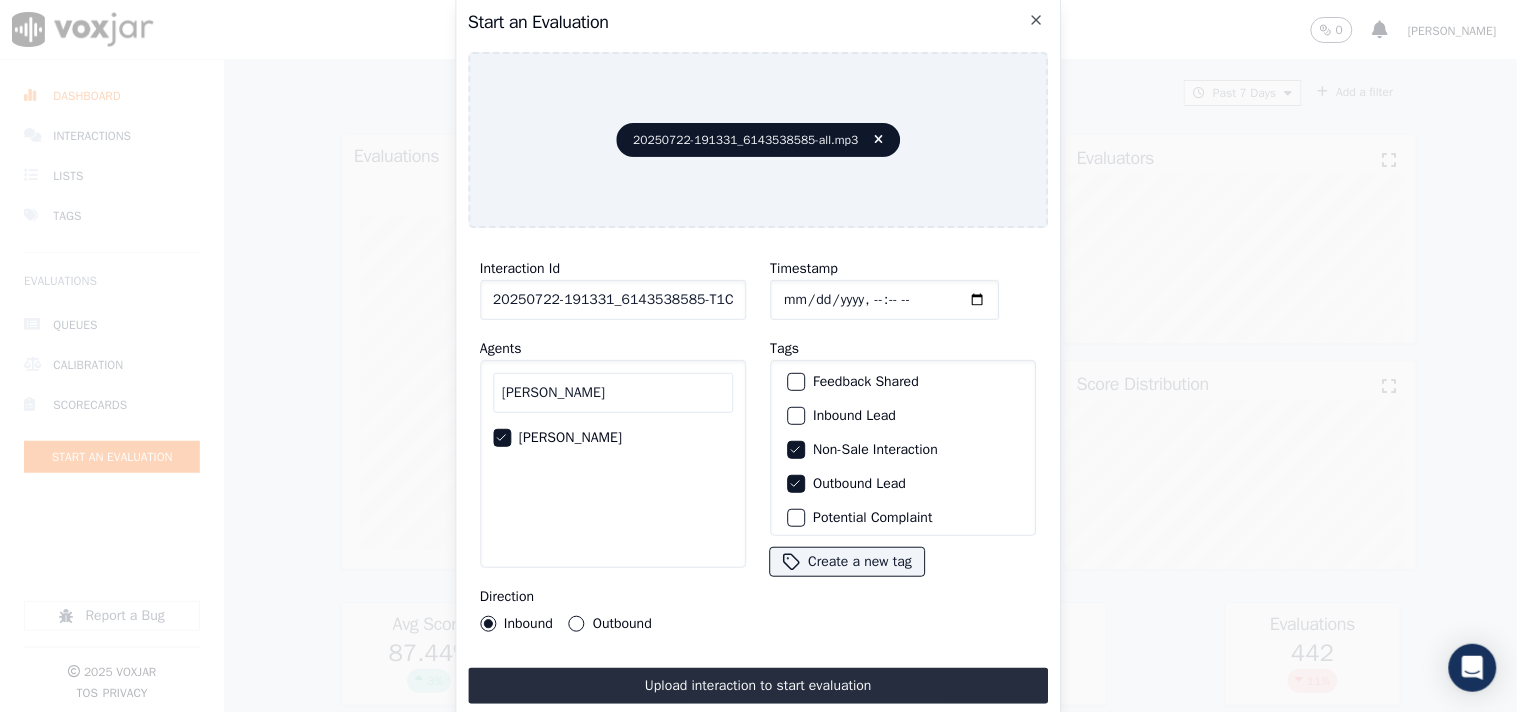 scroll, scrollTop: 111, scrollLeft: 0, axis: vertical 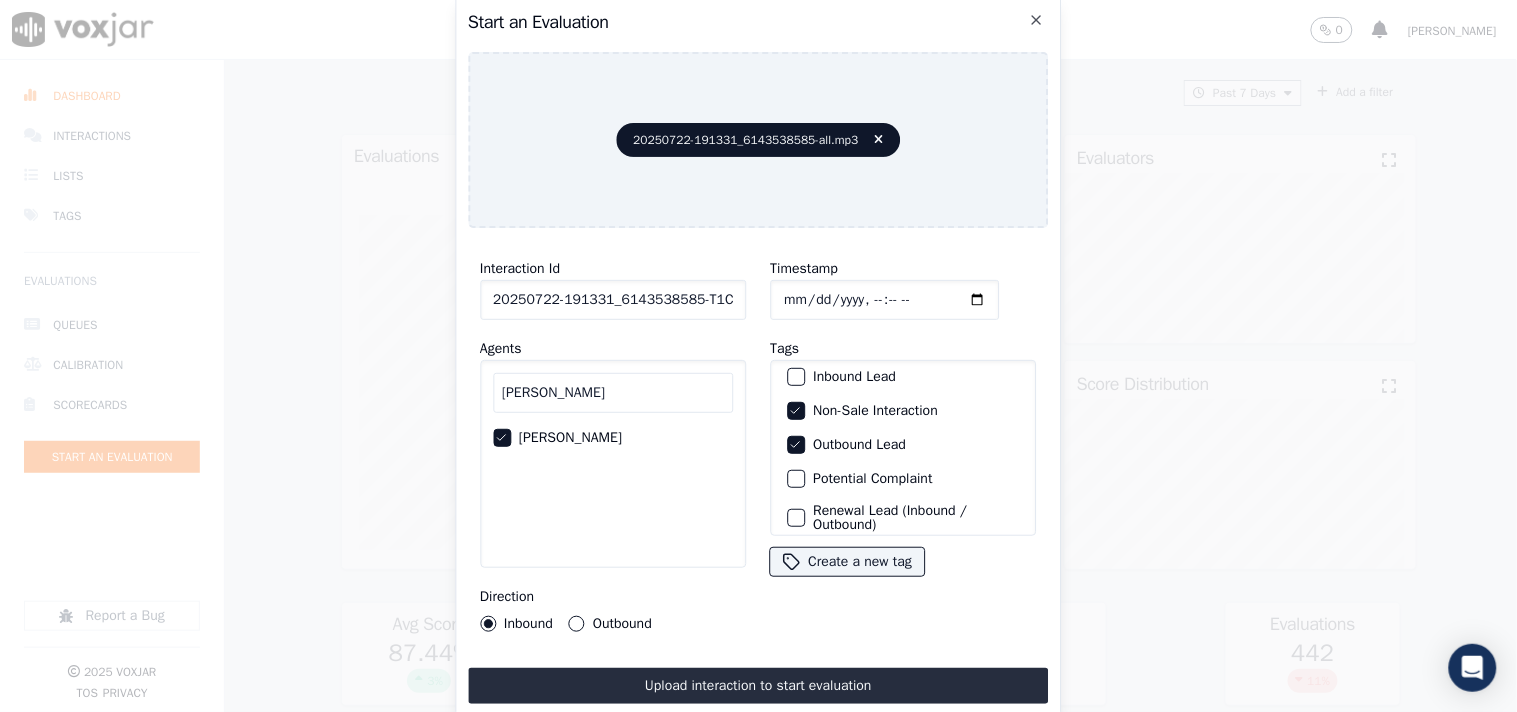 click on "Outbound" at bounding box center (577, 624) 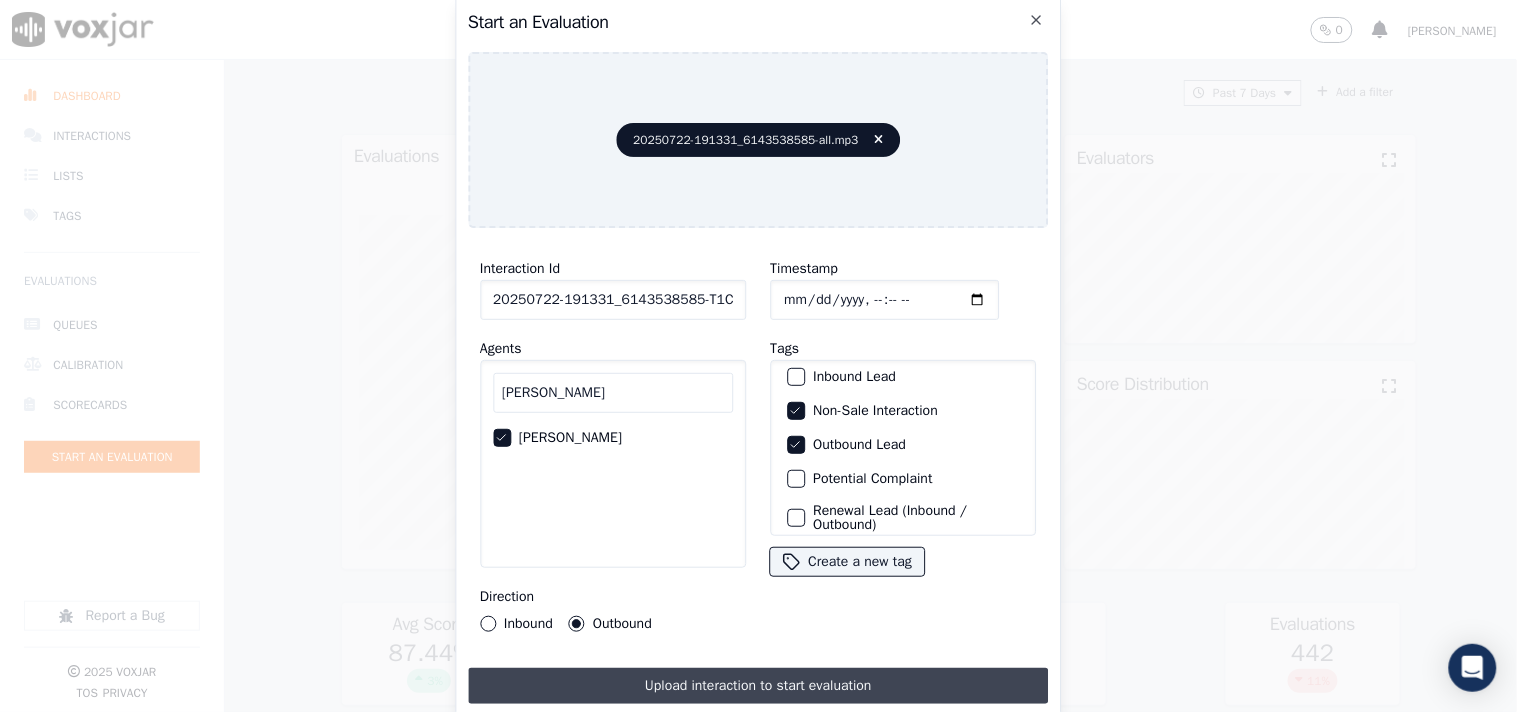 click on "Upload interaction to start evaluation" at bounding box center [758, 686] 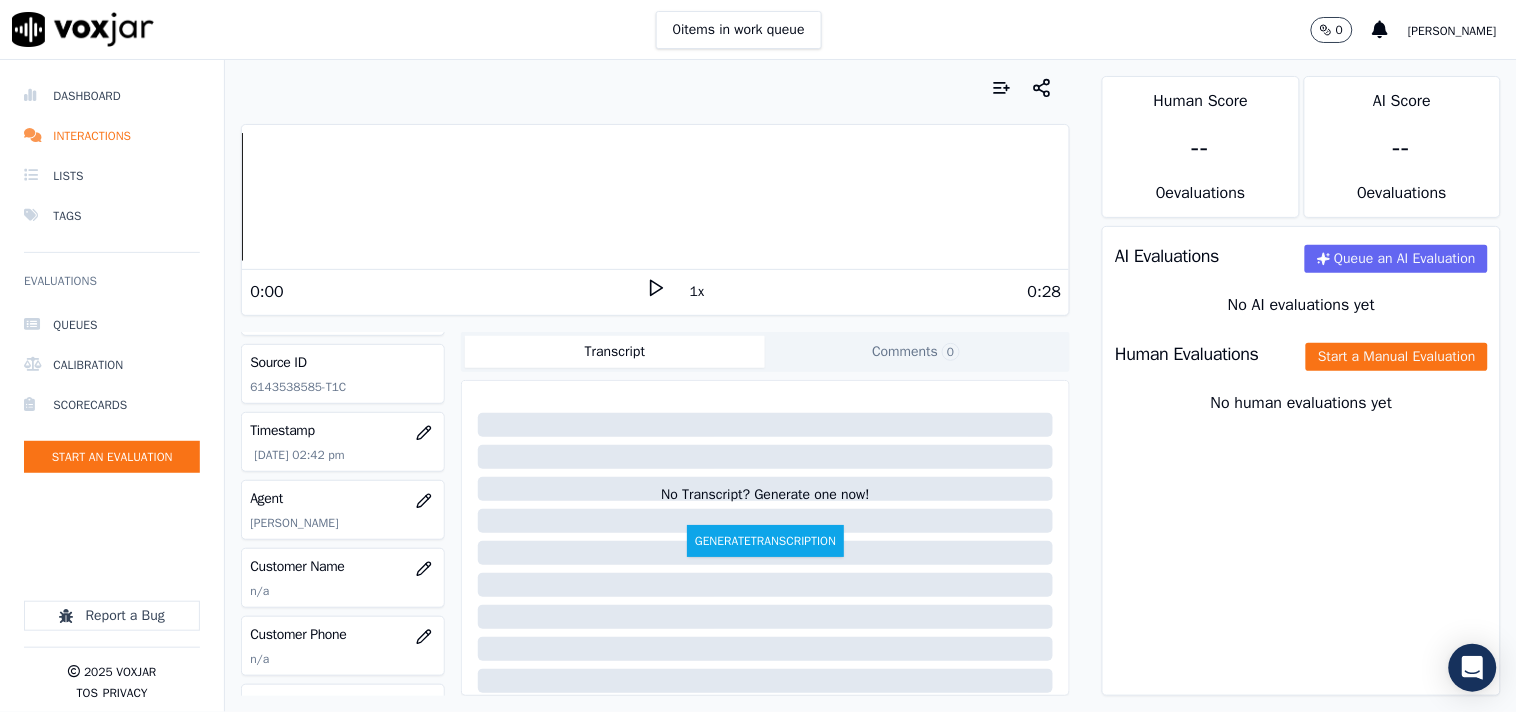 scroll, scrollTop: 111, scrollLeft: 0, axis: vertical 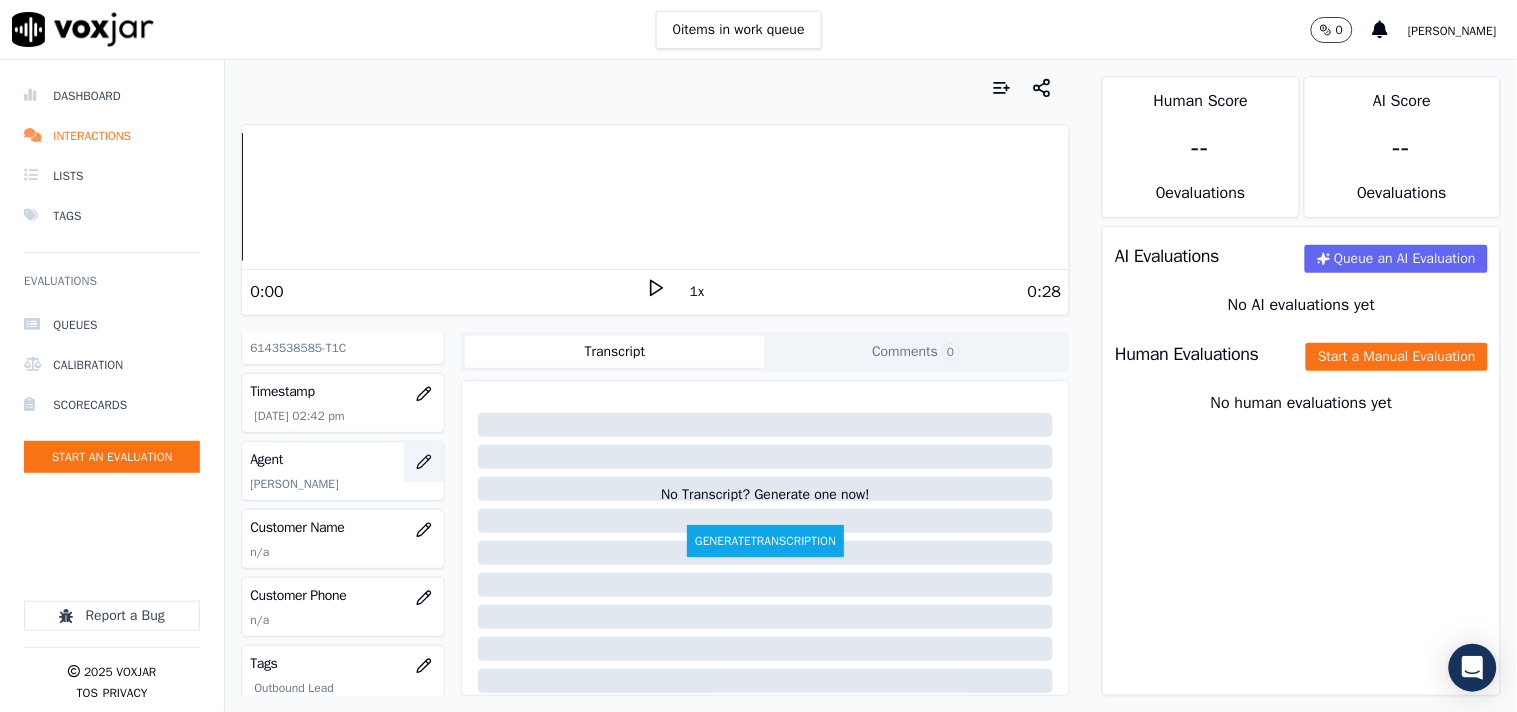 click 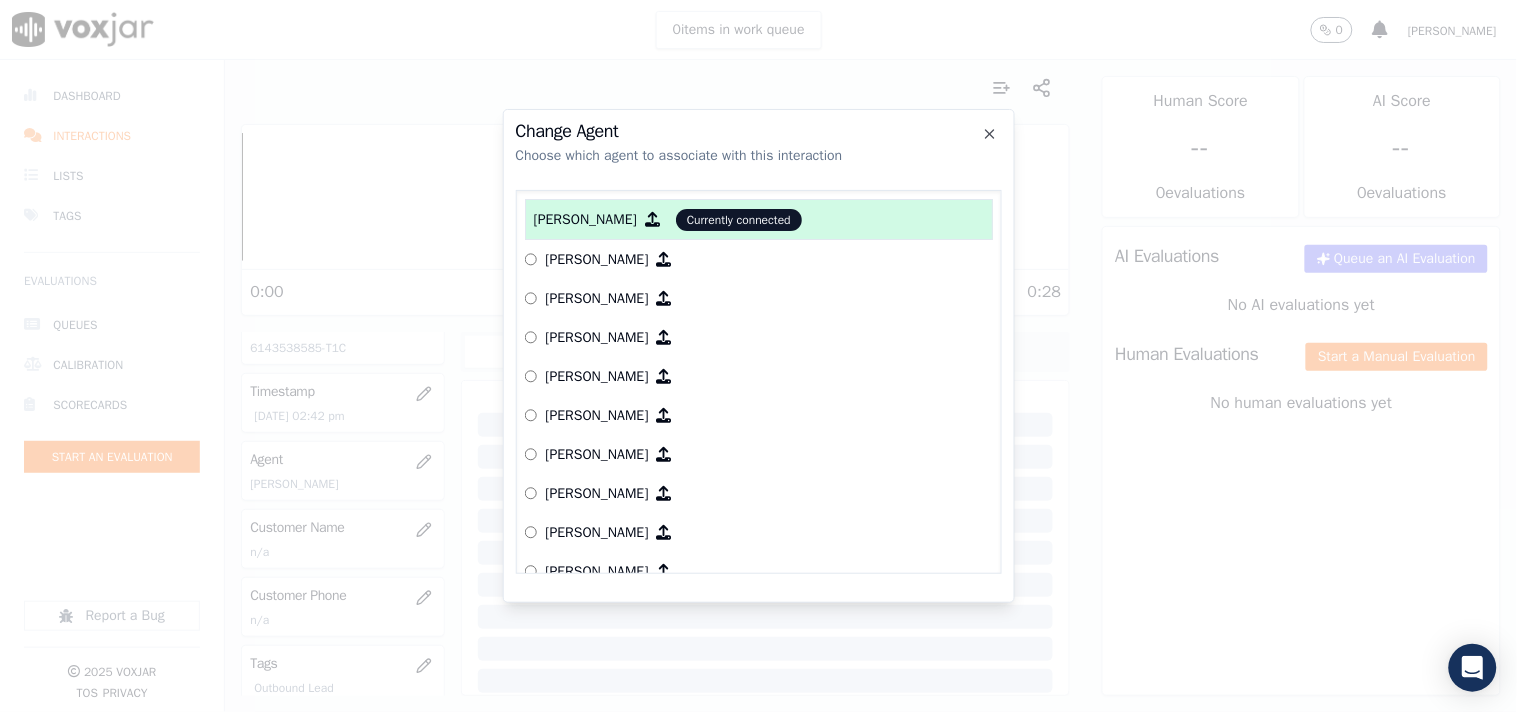 click at bounding box center [758, 356] 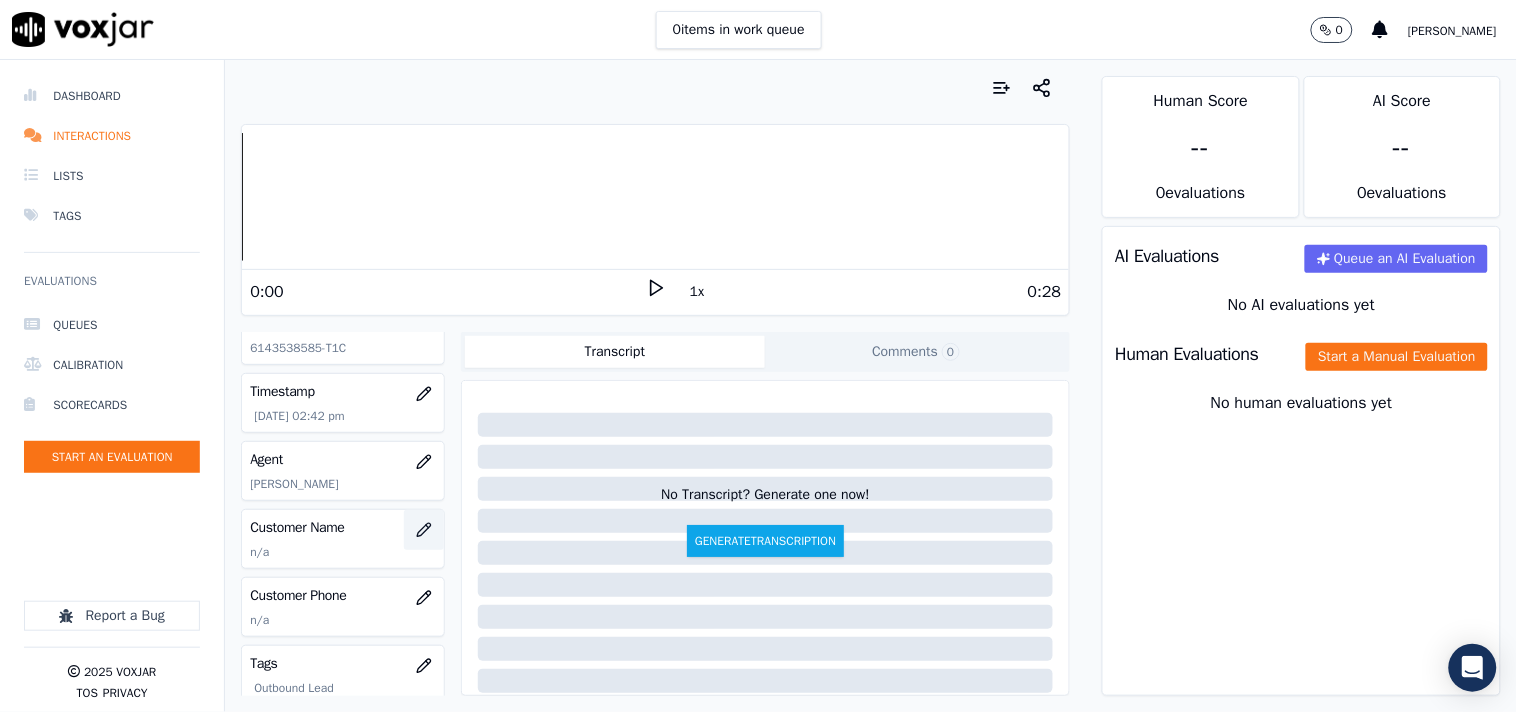 click 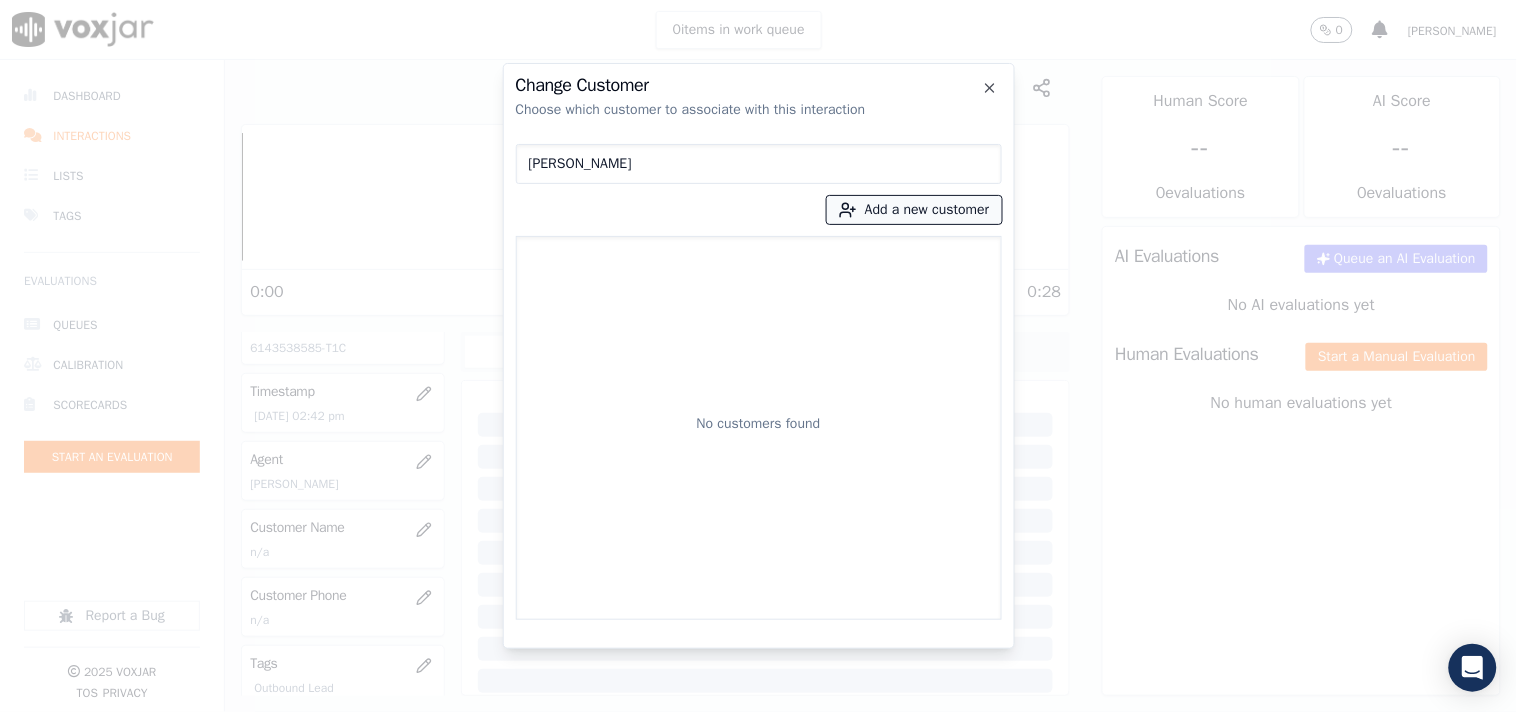 type on "[PERSON_NAME]" 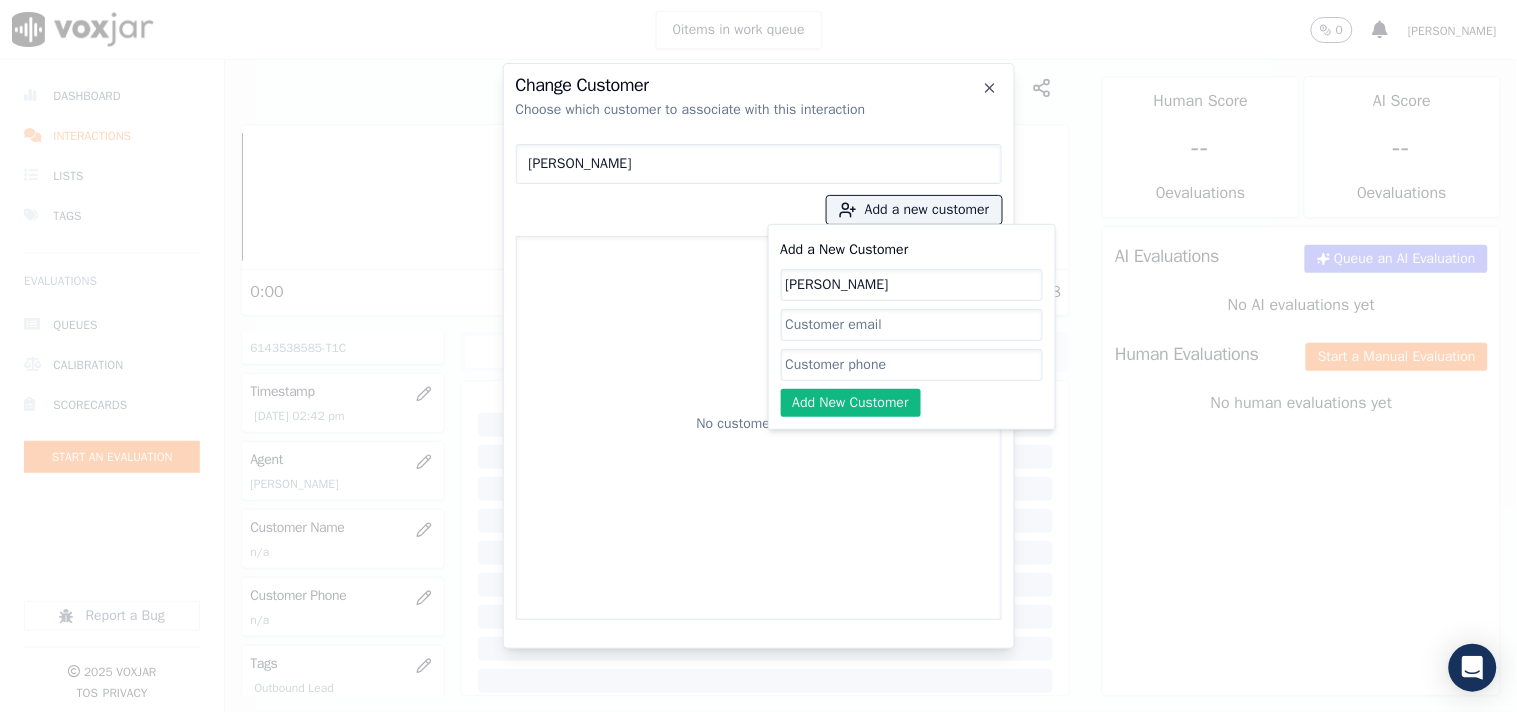 type on "[PERSON_NAME]" 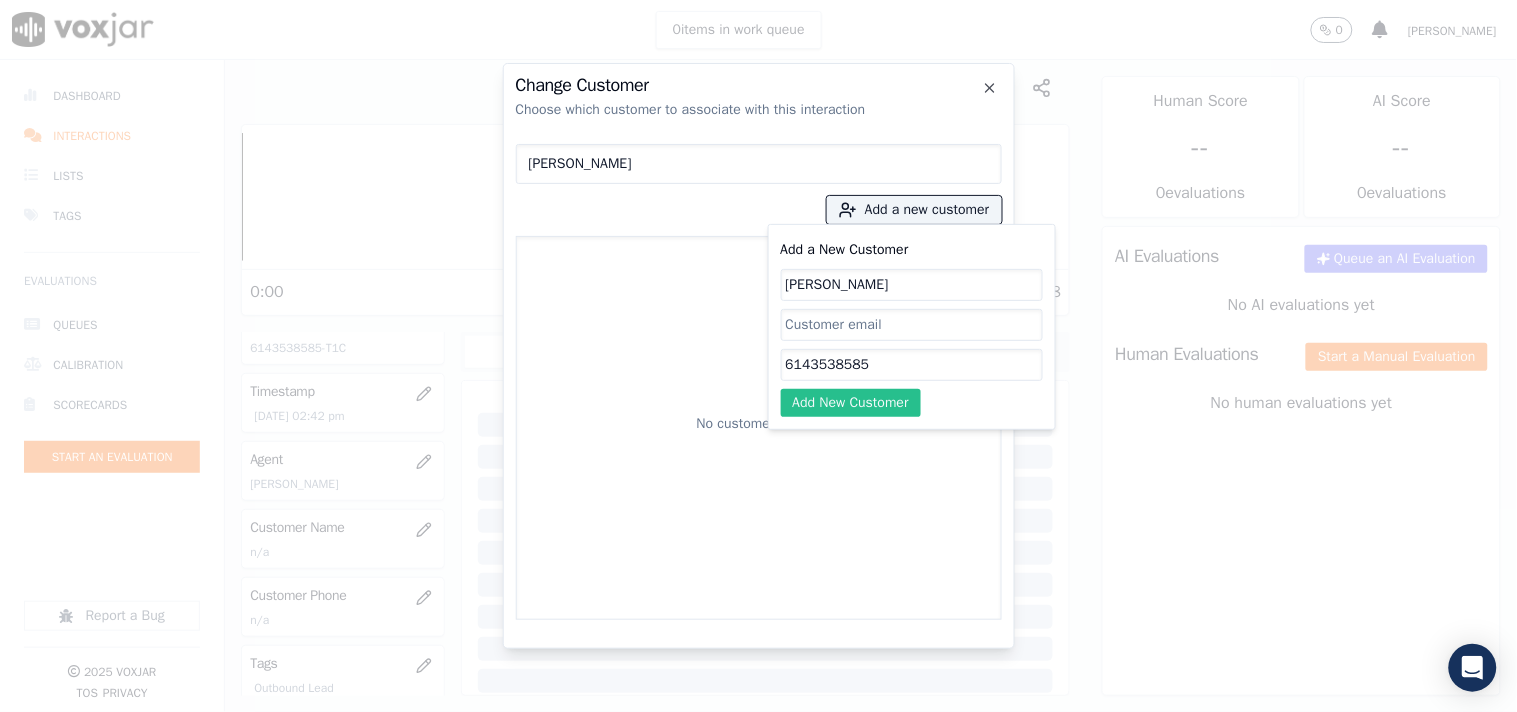 type on "6143538585" 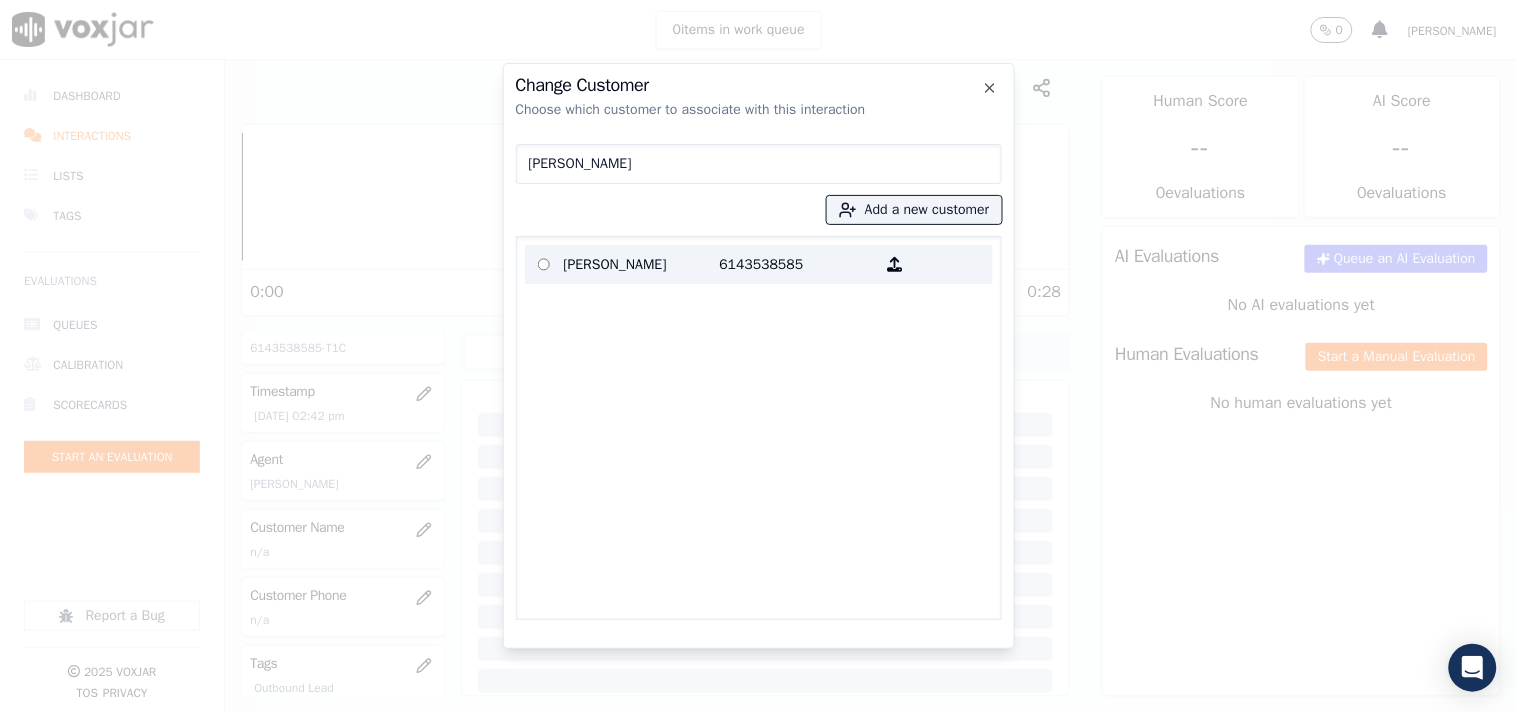 click on "[PERSON_NAME]" at bounding box center (642, 264) 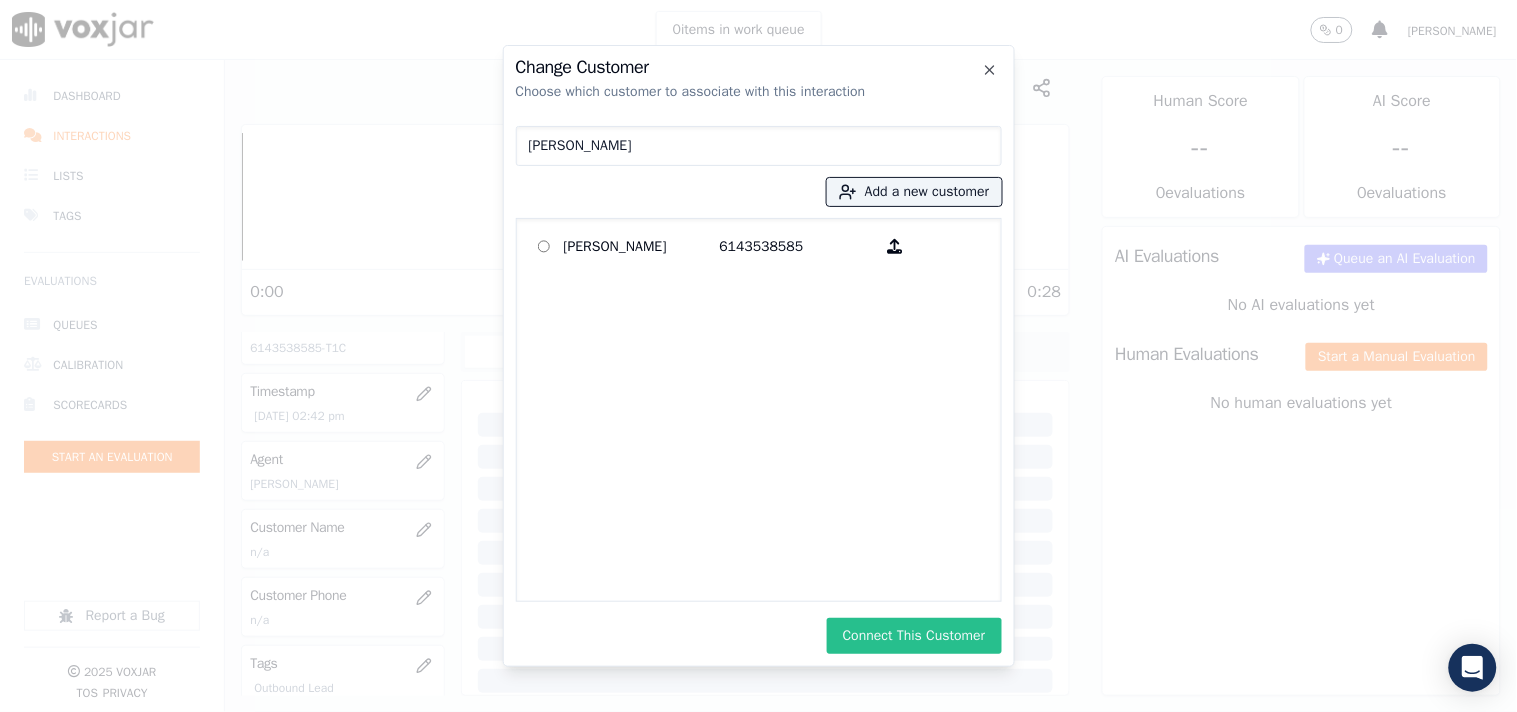 click on "Connect This Customer" at bounding box center (914, 636) 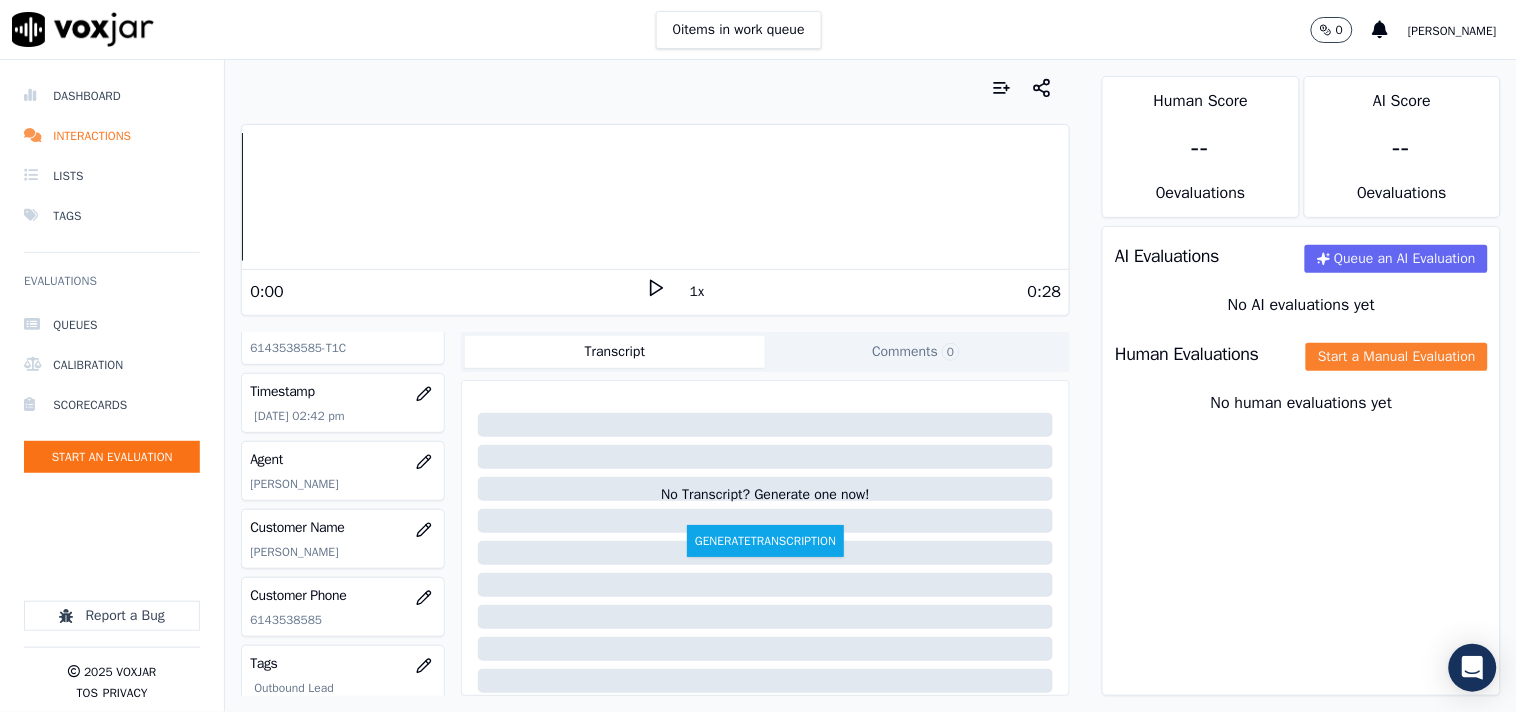 click on "Start a Manual Evaluation" 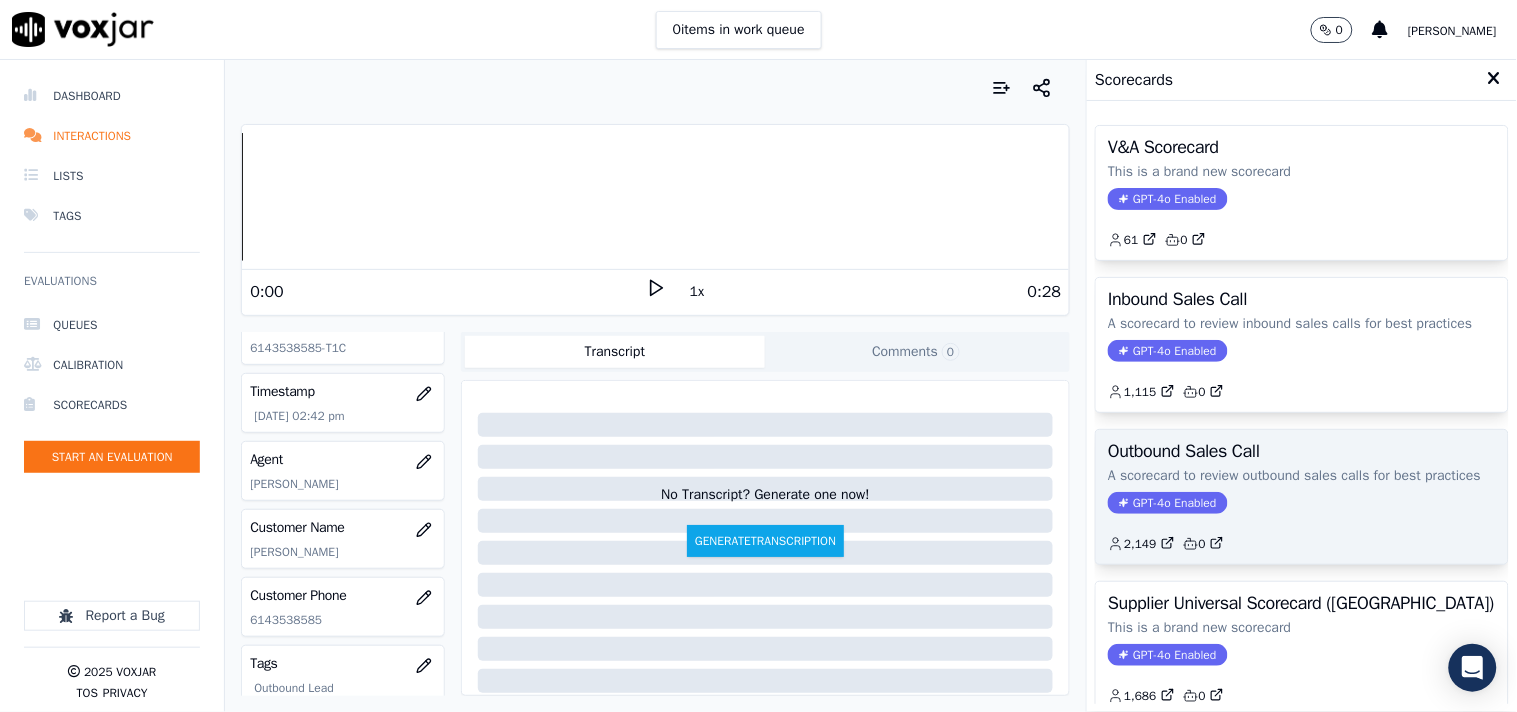 click on "GPT-4o Enabled" at bounding box center [1167, 503] 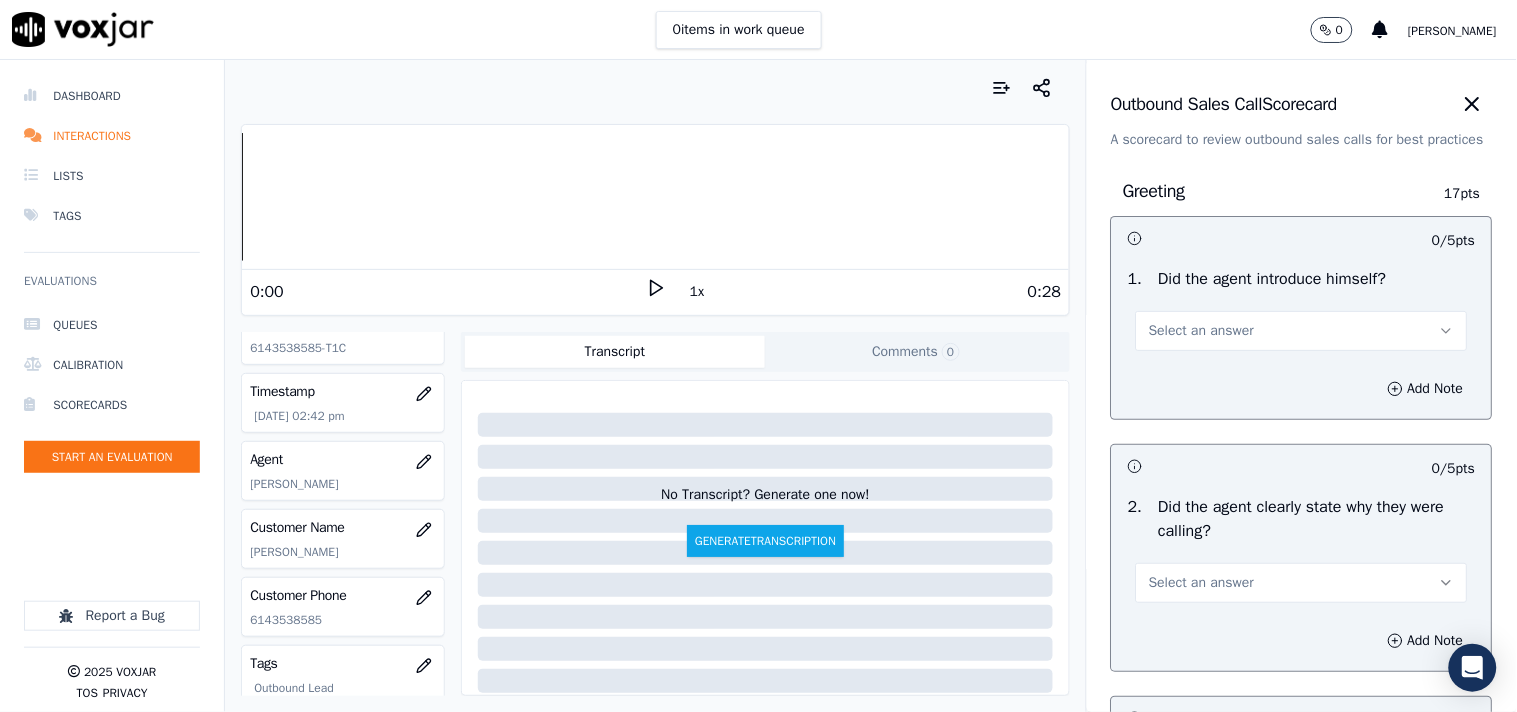 click on "Select an answer" at bounding box center [1302, 331] 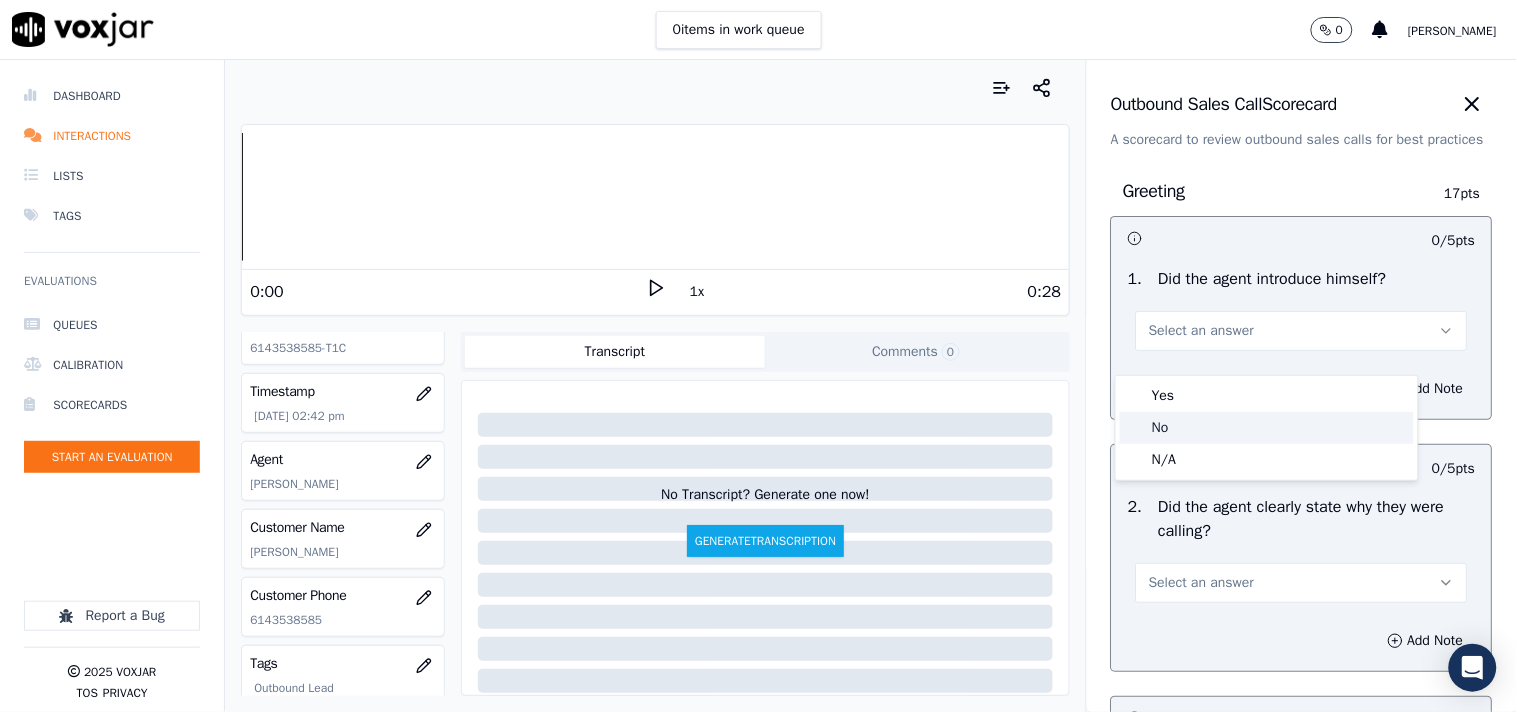click on "No" 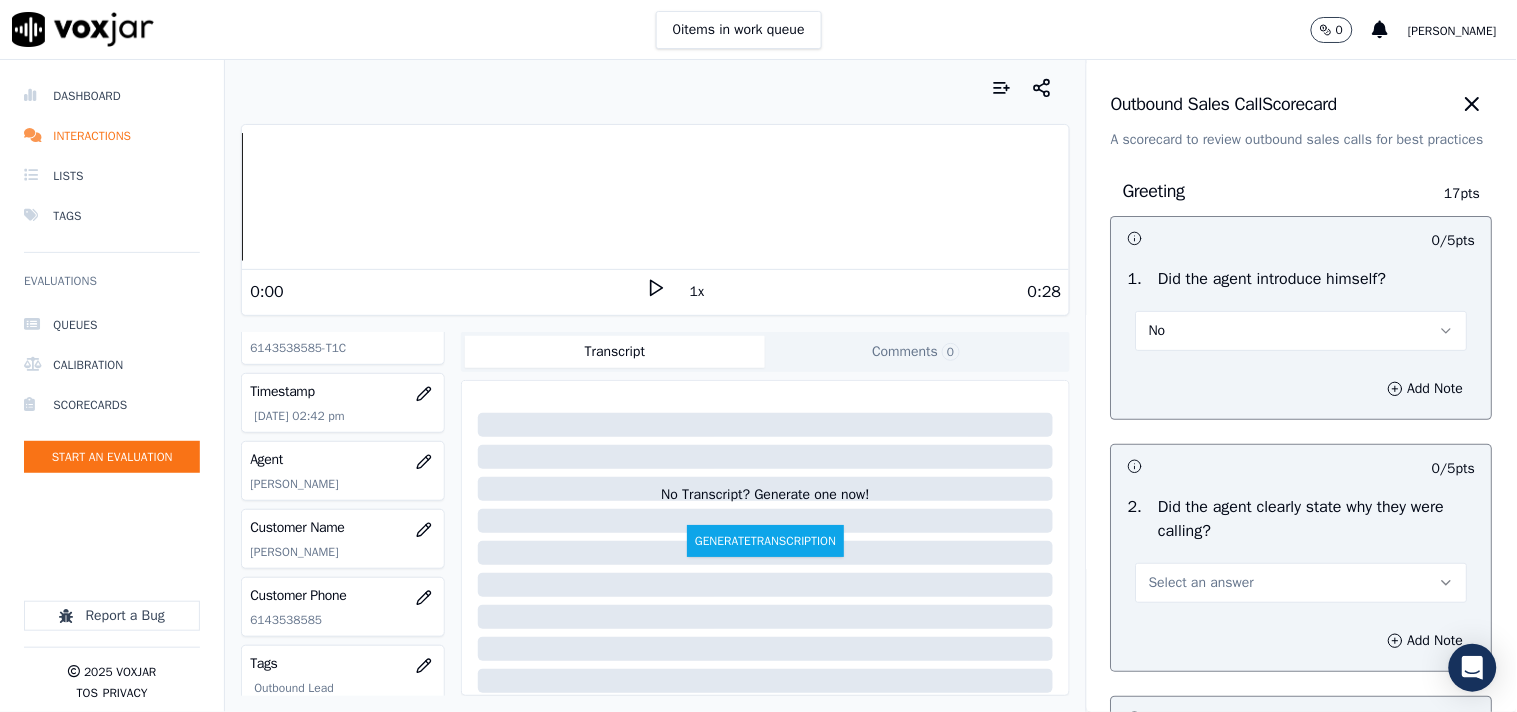 click on "No" at bounding box center (1302, 331) 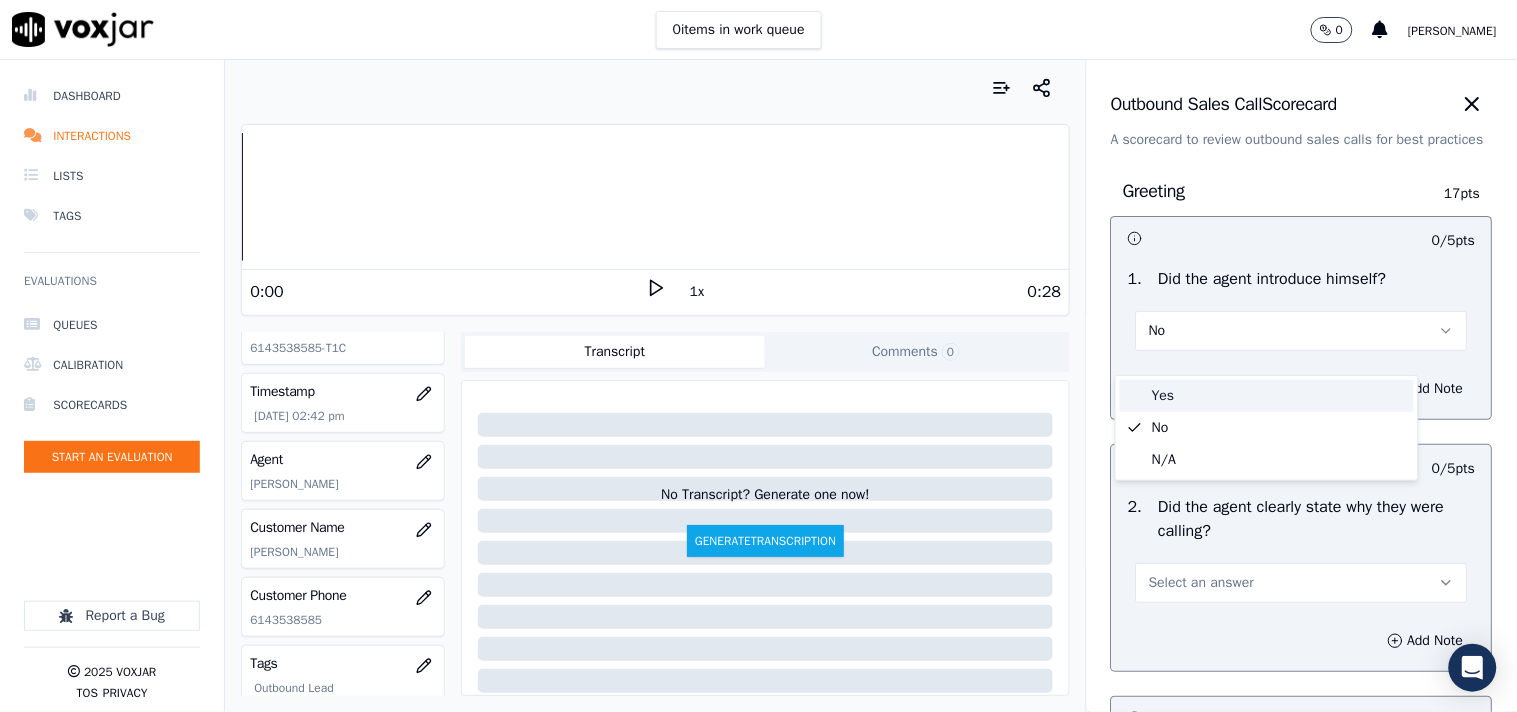 click on "Yes" at bounding box center [1267, 396] 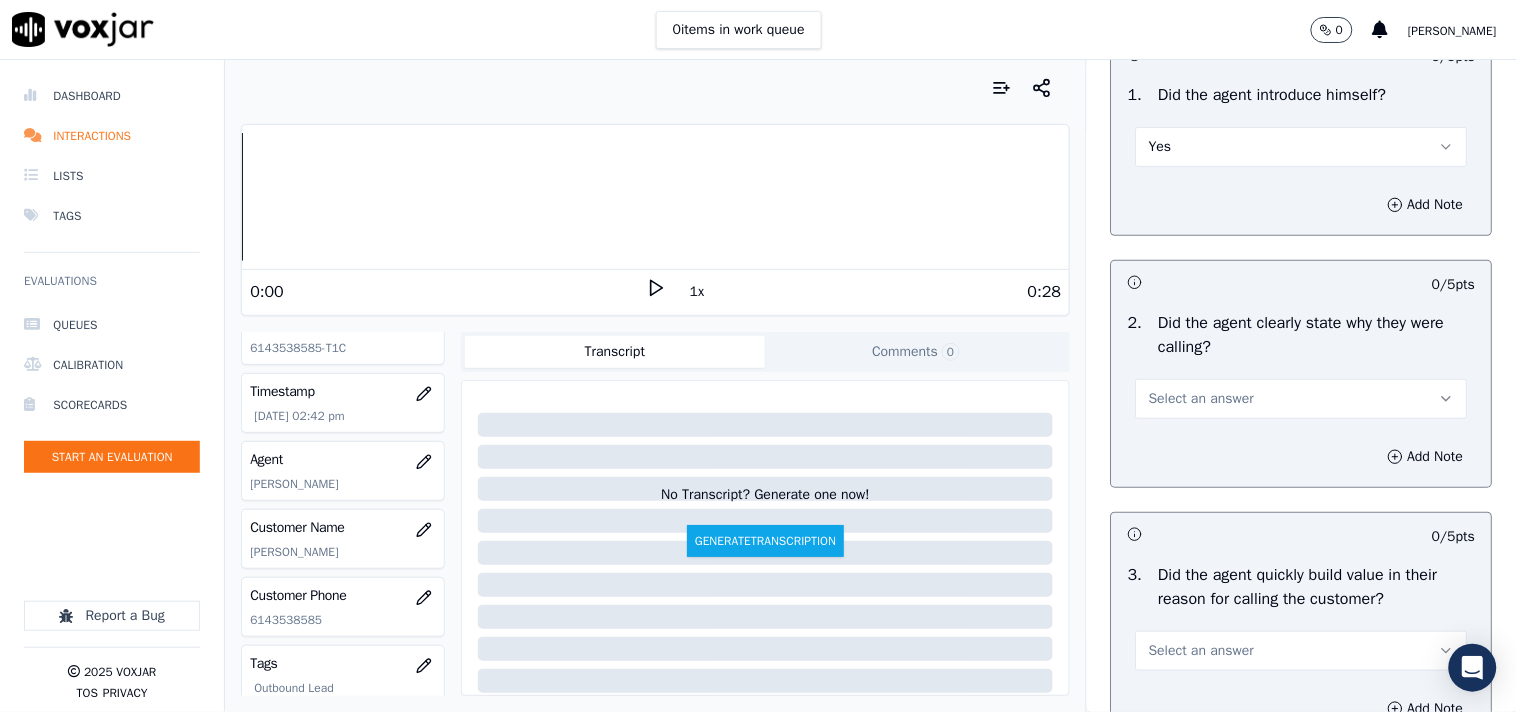 scroll, scrollTop: 222, scrollLeft: 0, axis: vertical 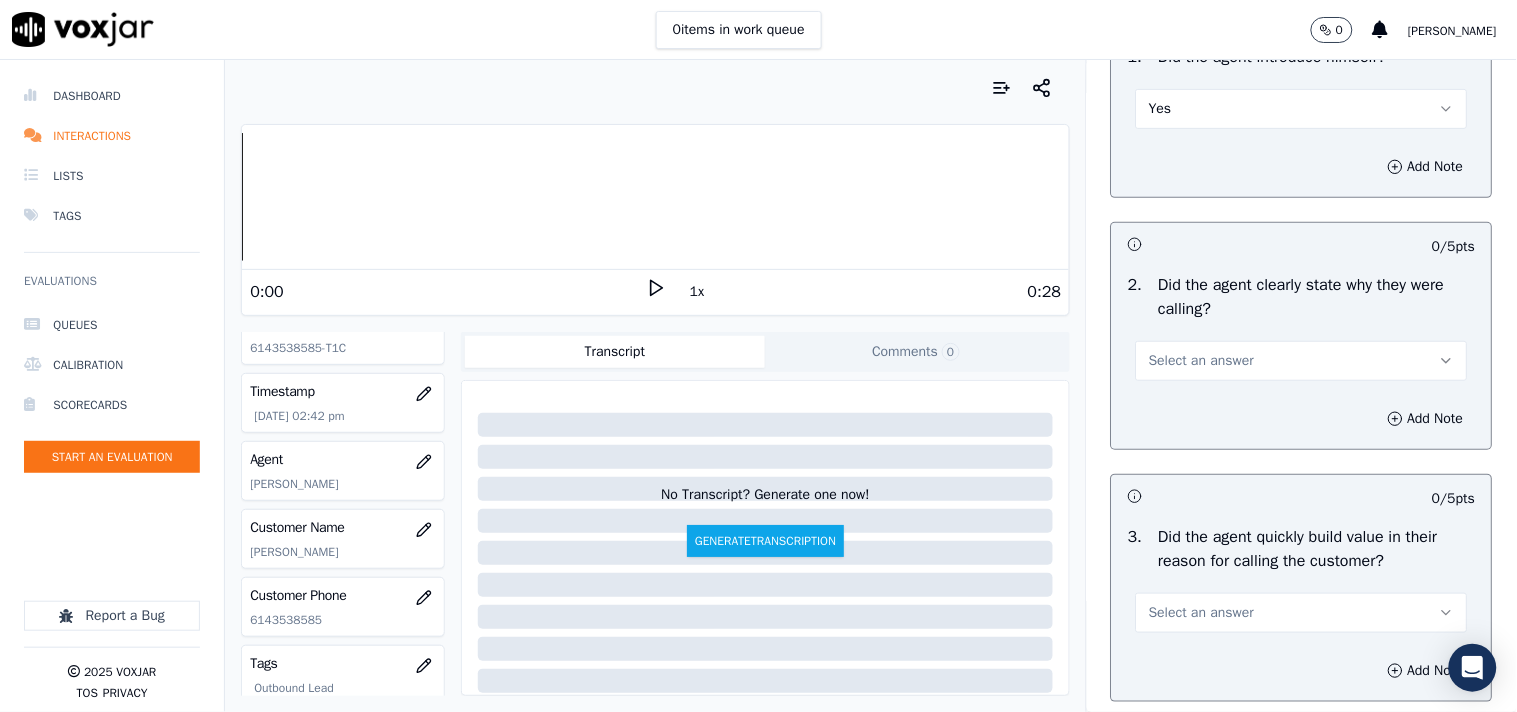 click on "Select an answer" at bounding box center [1201, 361] 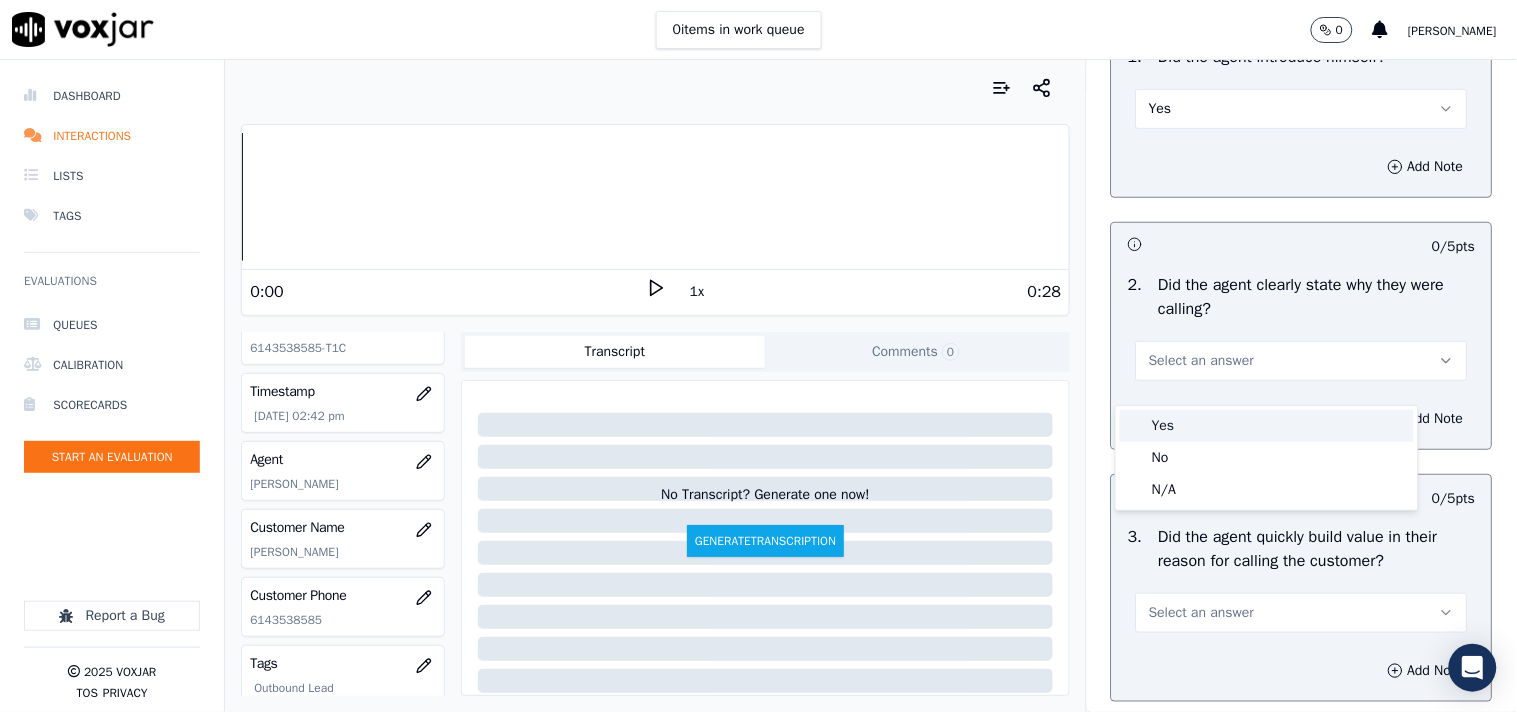 click at bounding box center [1135, 426] 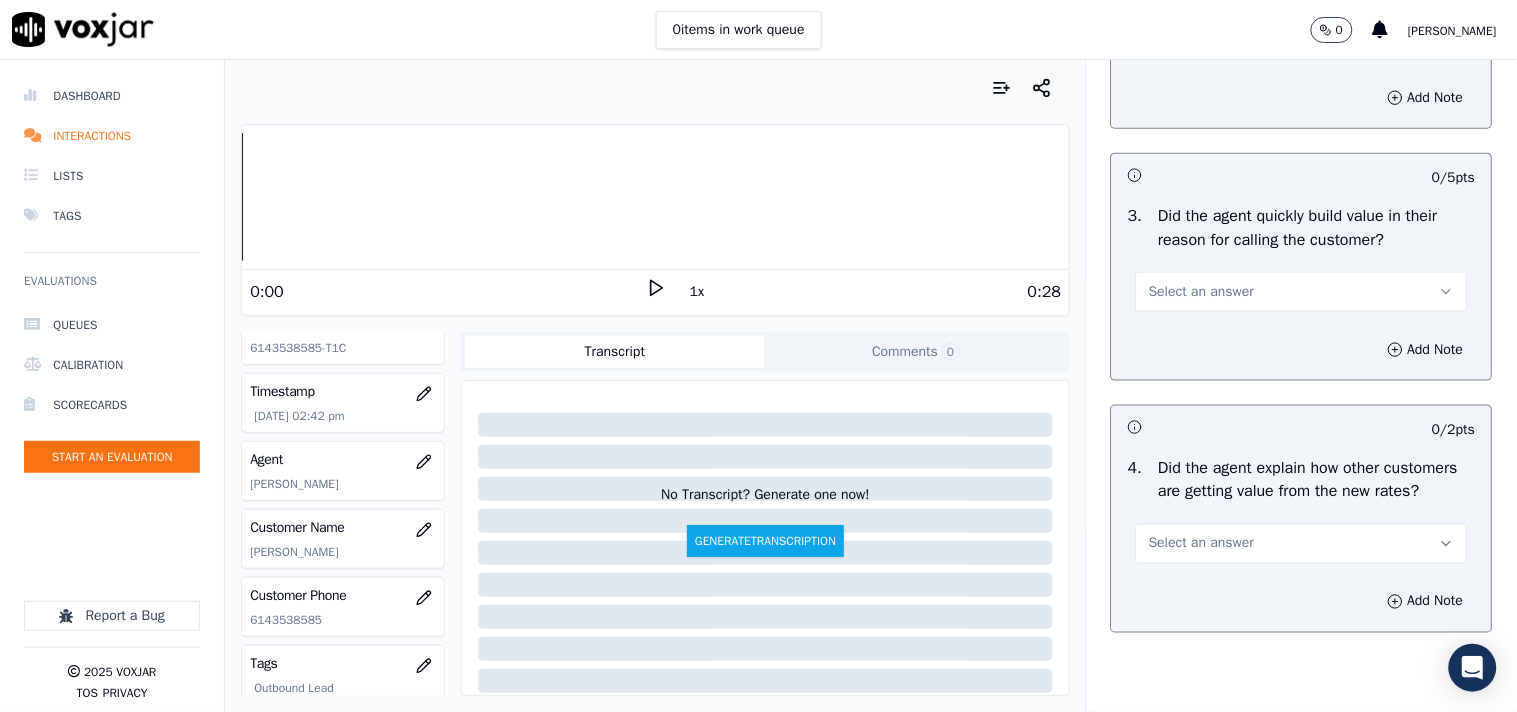 scroll, scrollTop: 555, scrollLeft: 0, axis: vertical 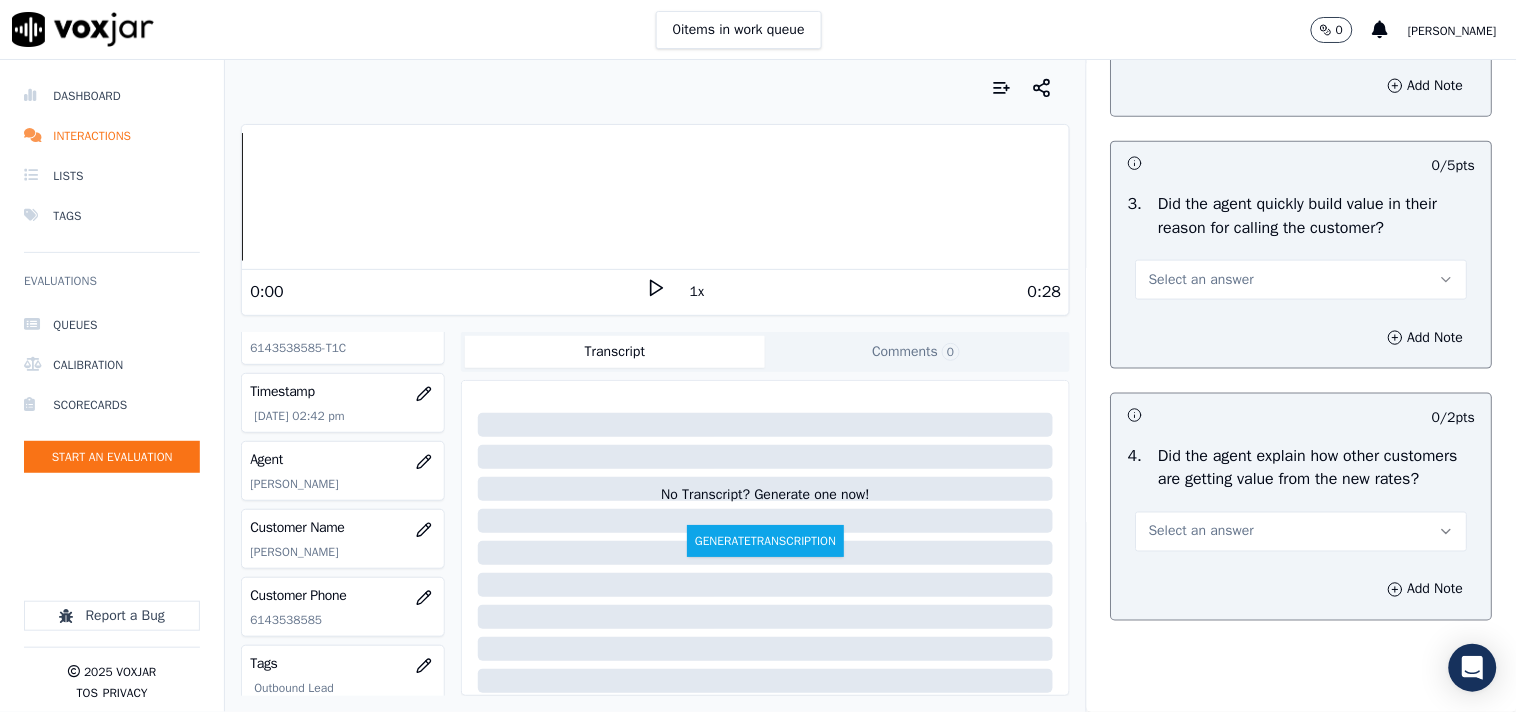 click on "Select an answer" at bounding box center [1201, 280] 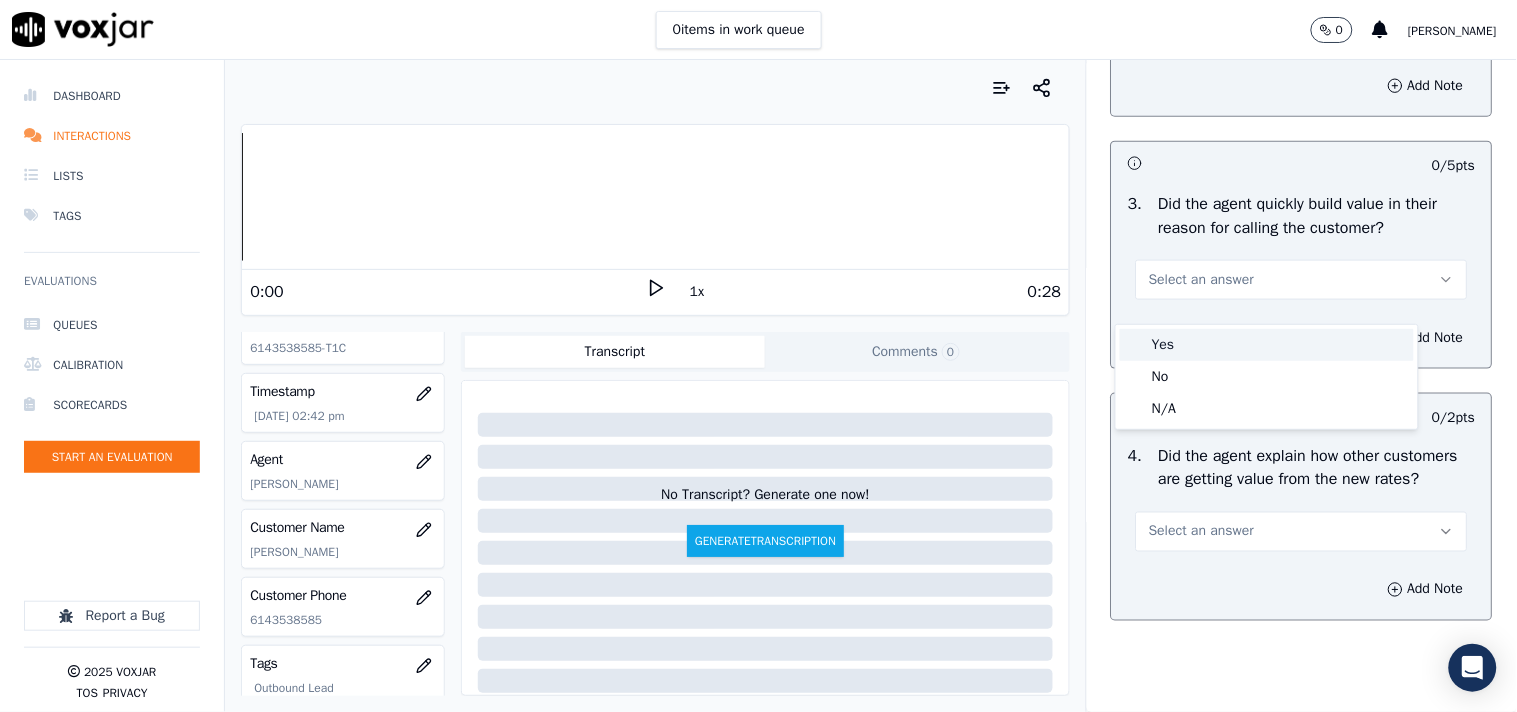click on "Yes" at bounding box center (1267, 345) 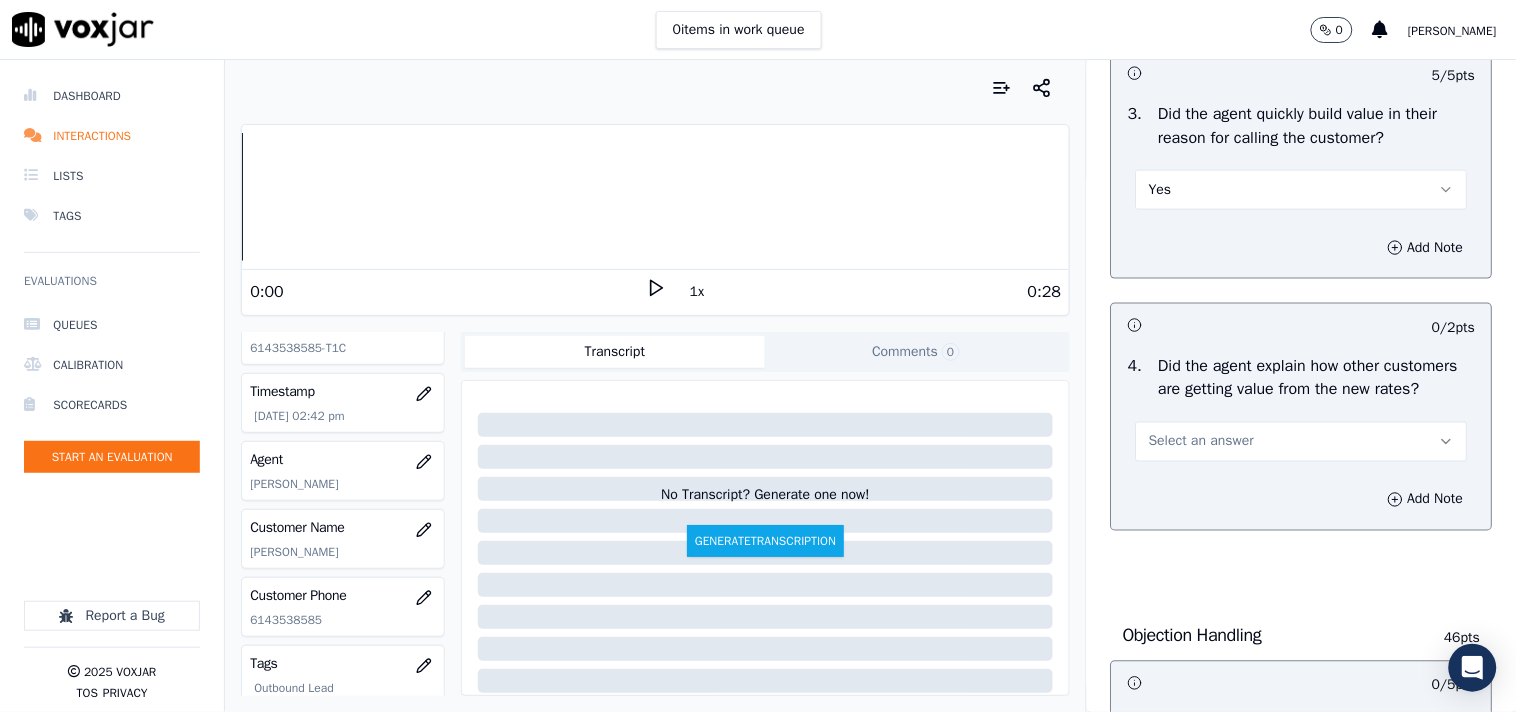 scroll, scrollTop: 888, scrollLeft: 0, axis: vertical 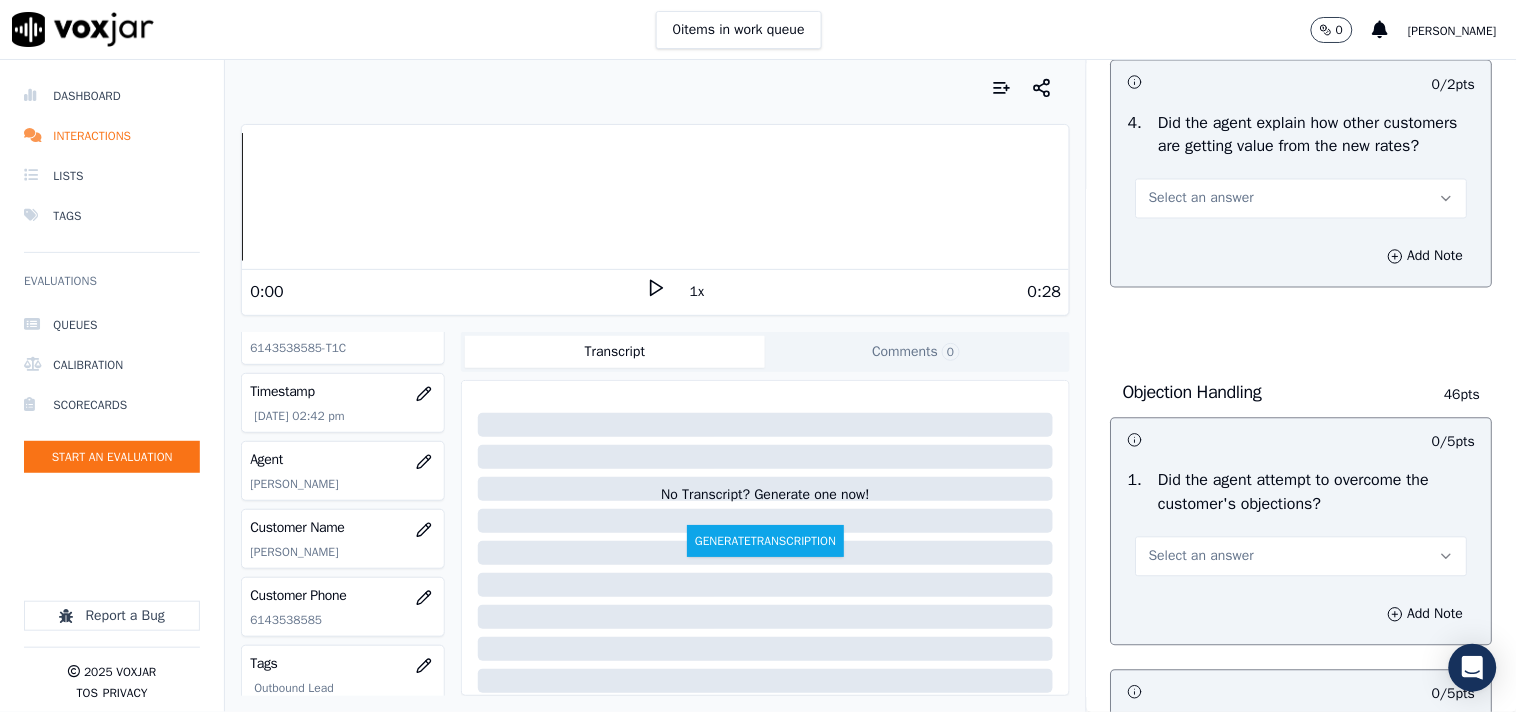 click on "Select an answer" at bounding box center [1201, 199] 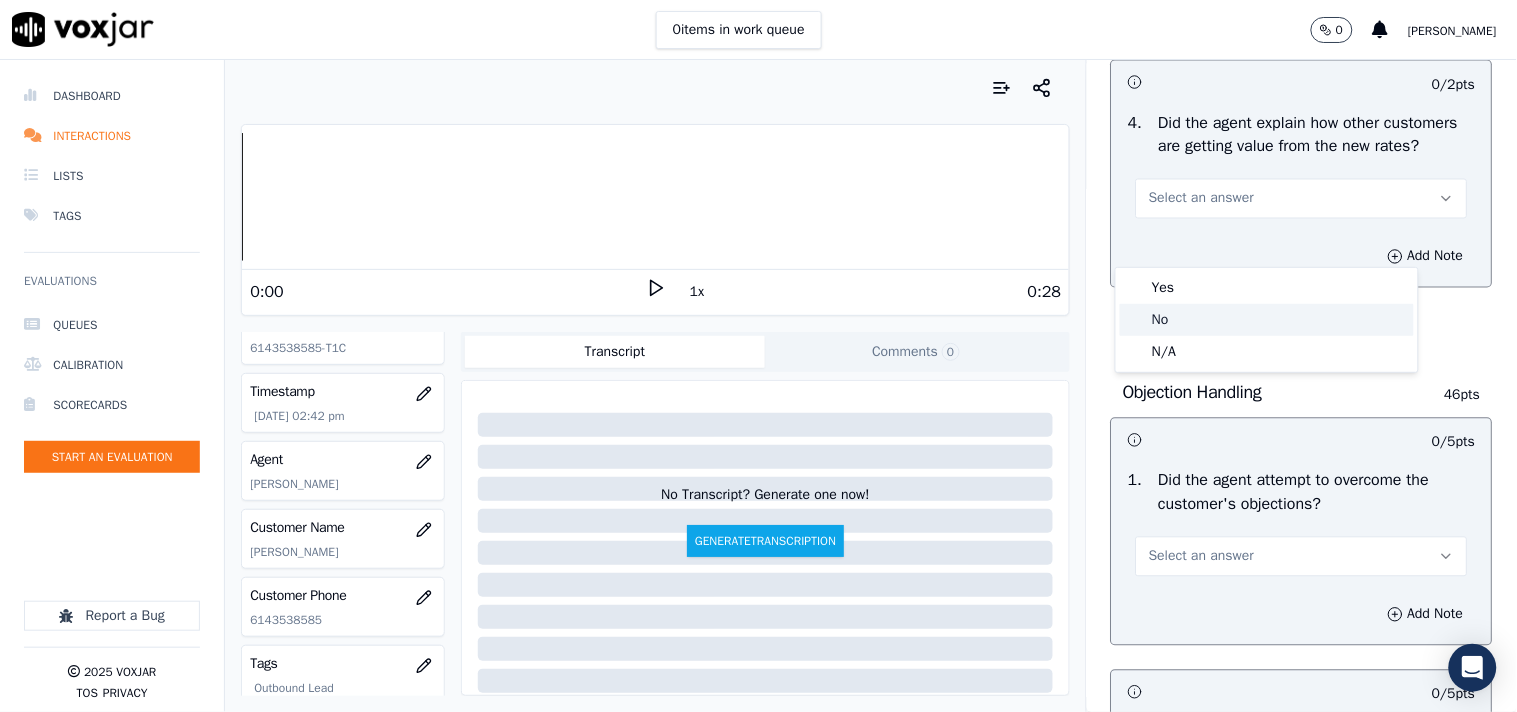 click on "No" 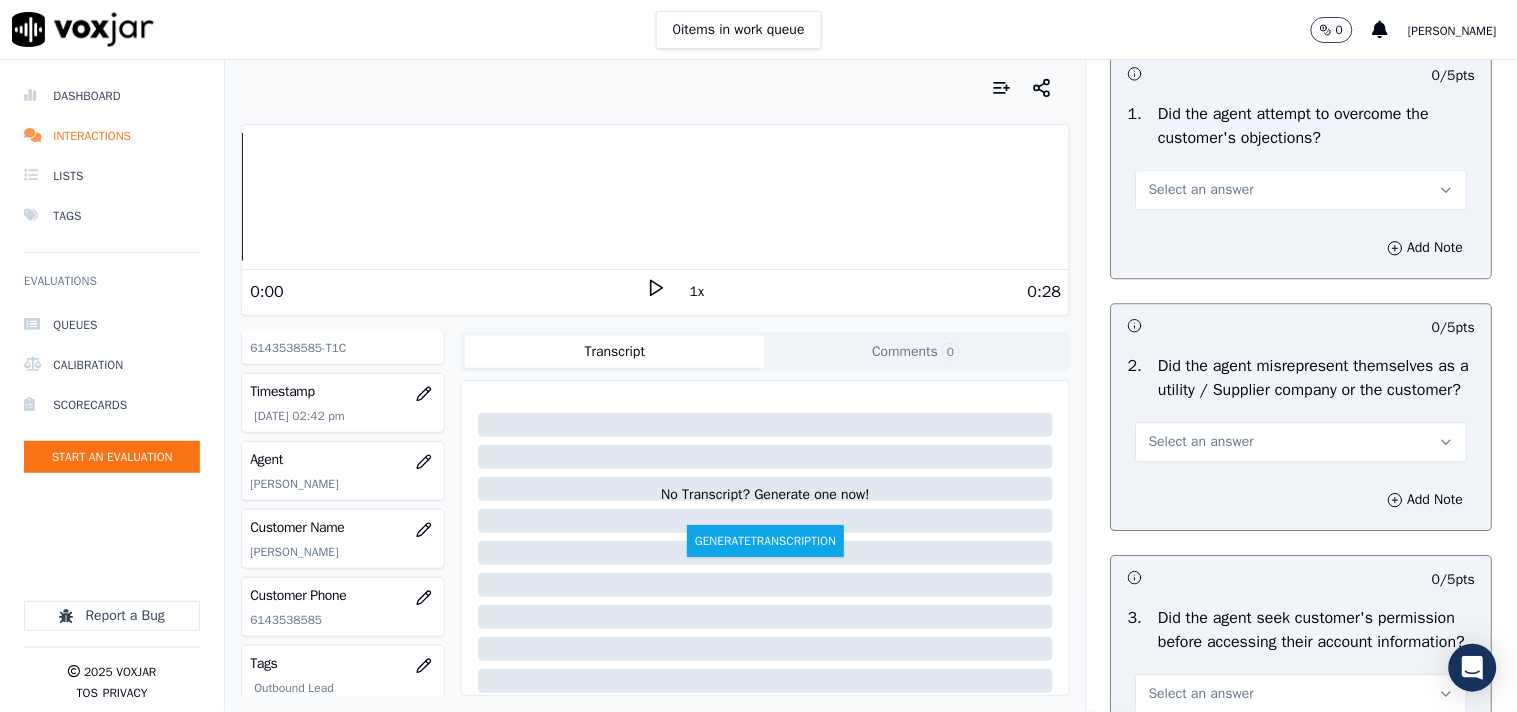 scroll, scrollTop: 1222, scrollLeft: 0, axis: vertical 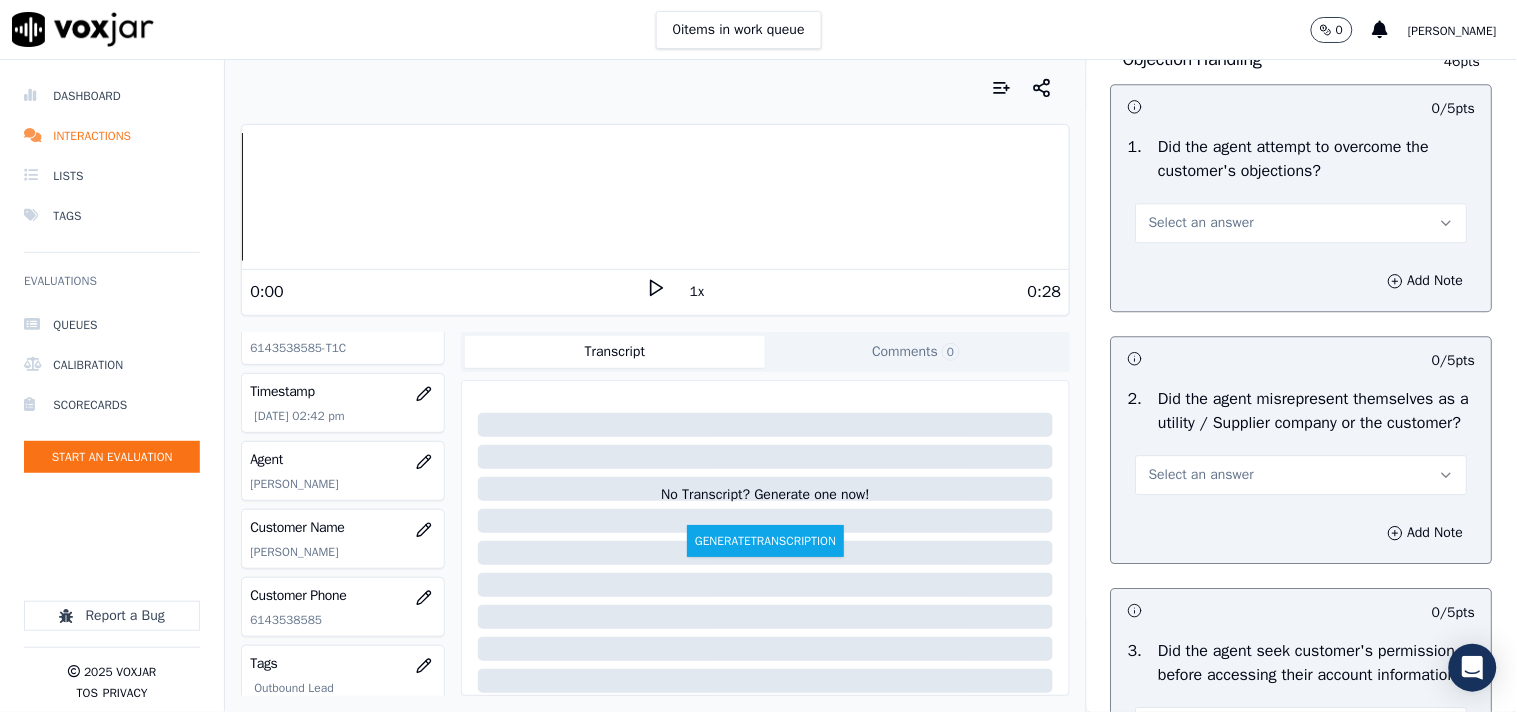 click on "Select an answer" at bounding box center (1302, 223) 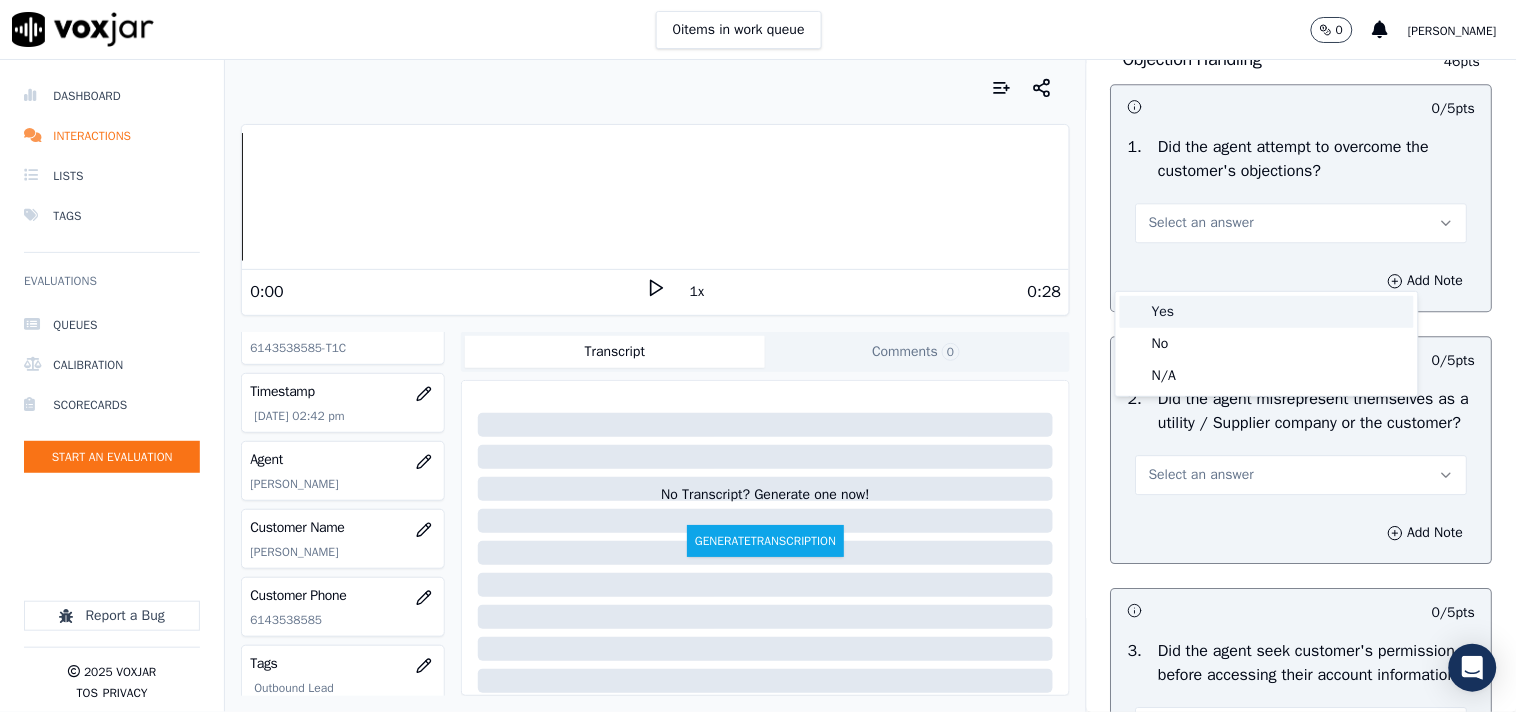 click on "Yes" at bounding box center (1267, 312) 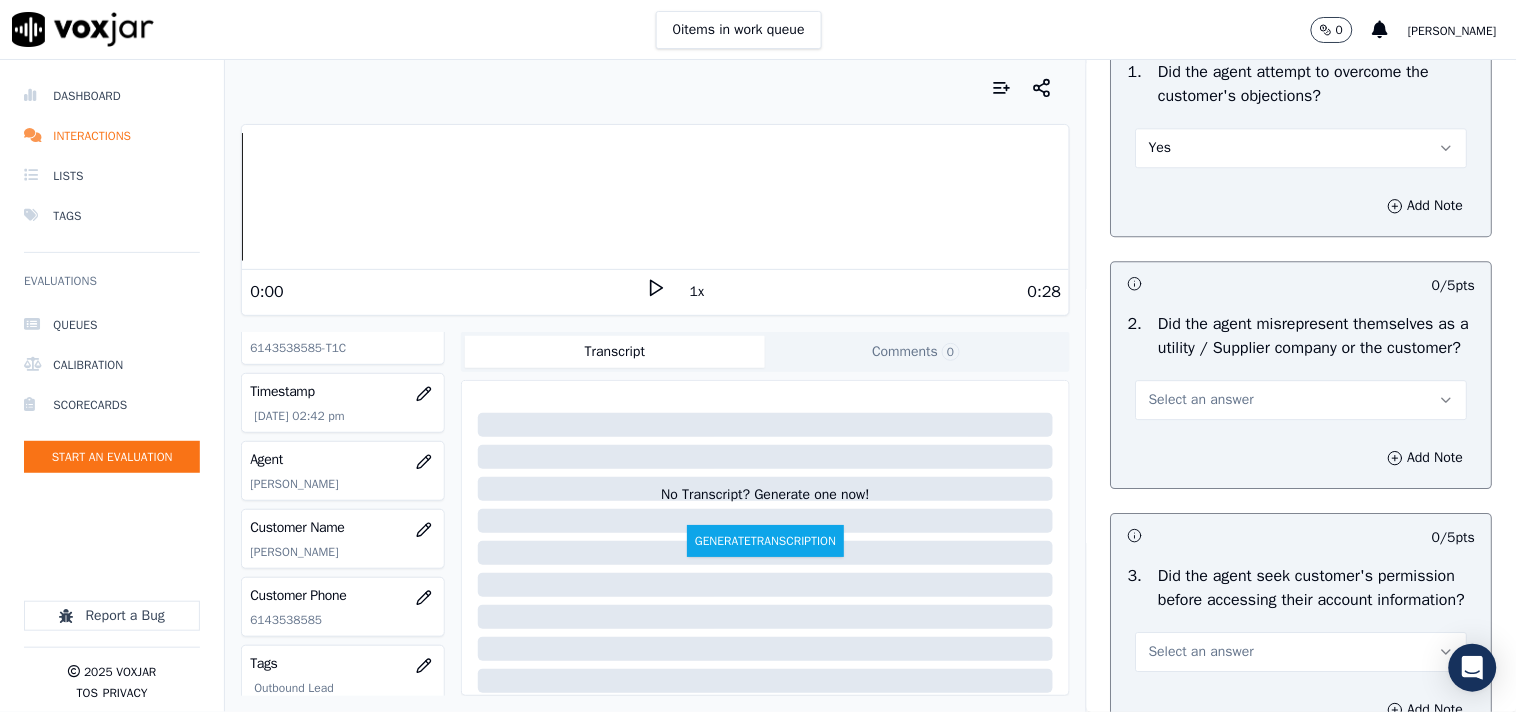 scroll, scrollTop: 1333, scrollLeft: 0, axis: vertical 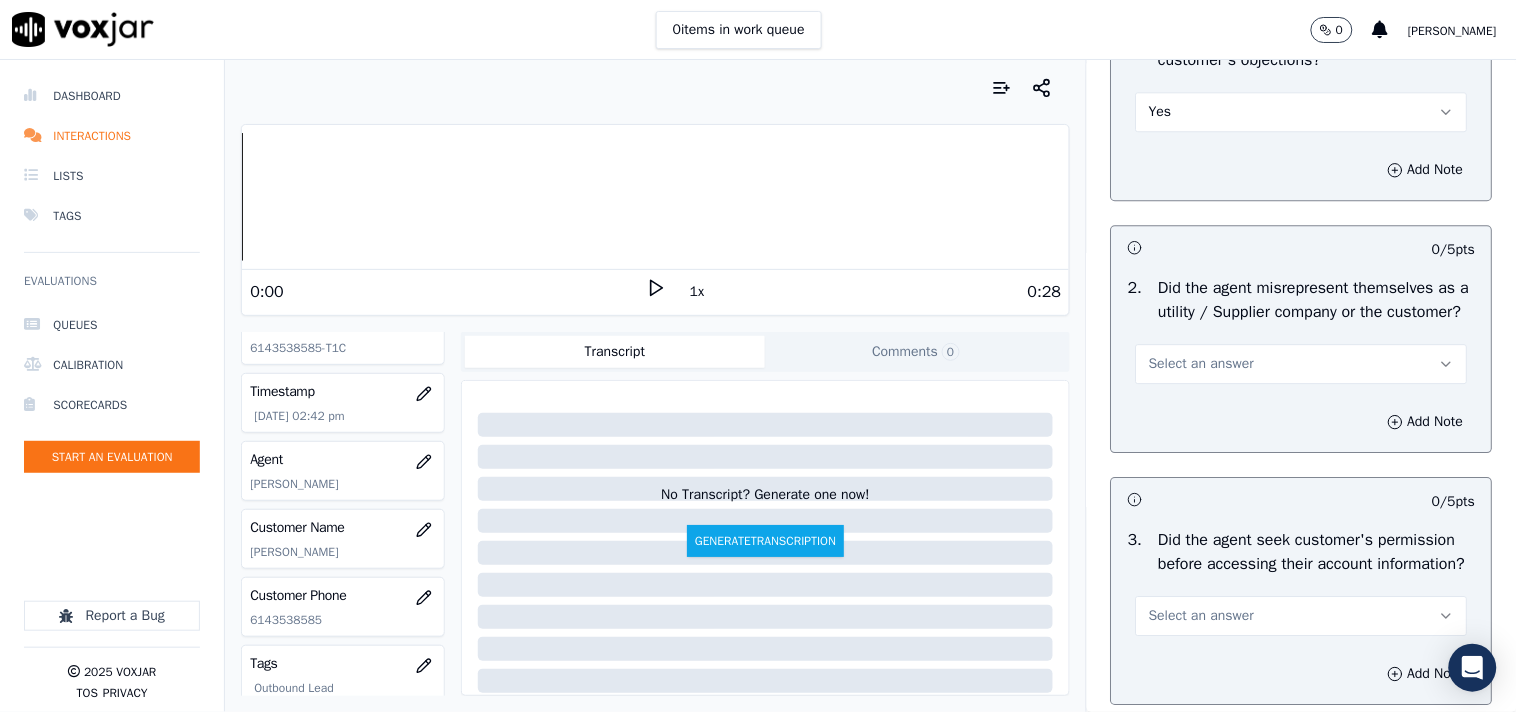 click on "Select an answer" at bounding box center (1201, 364) 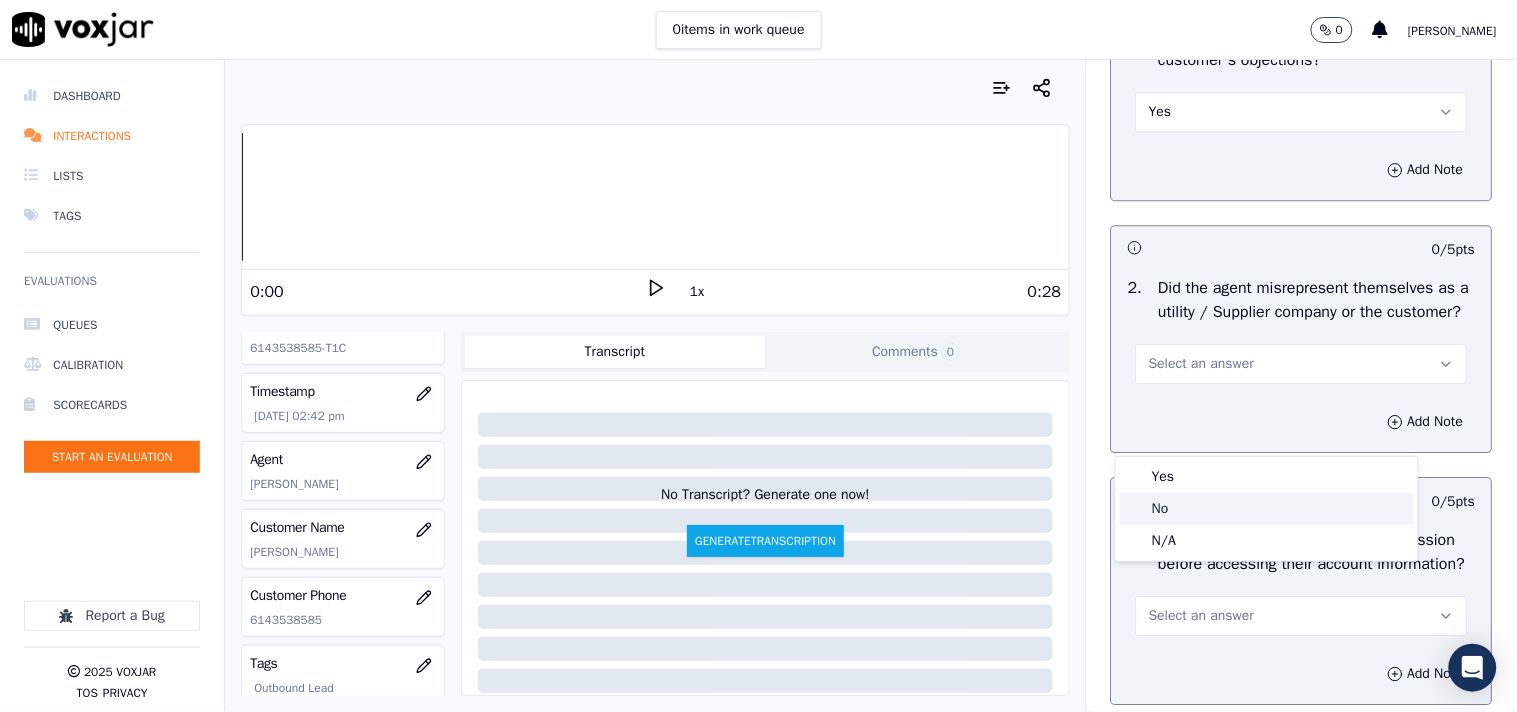 click on "No" 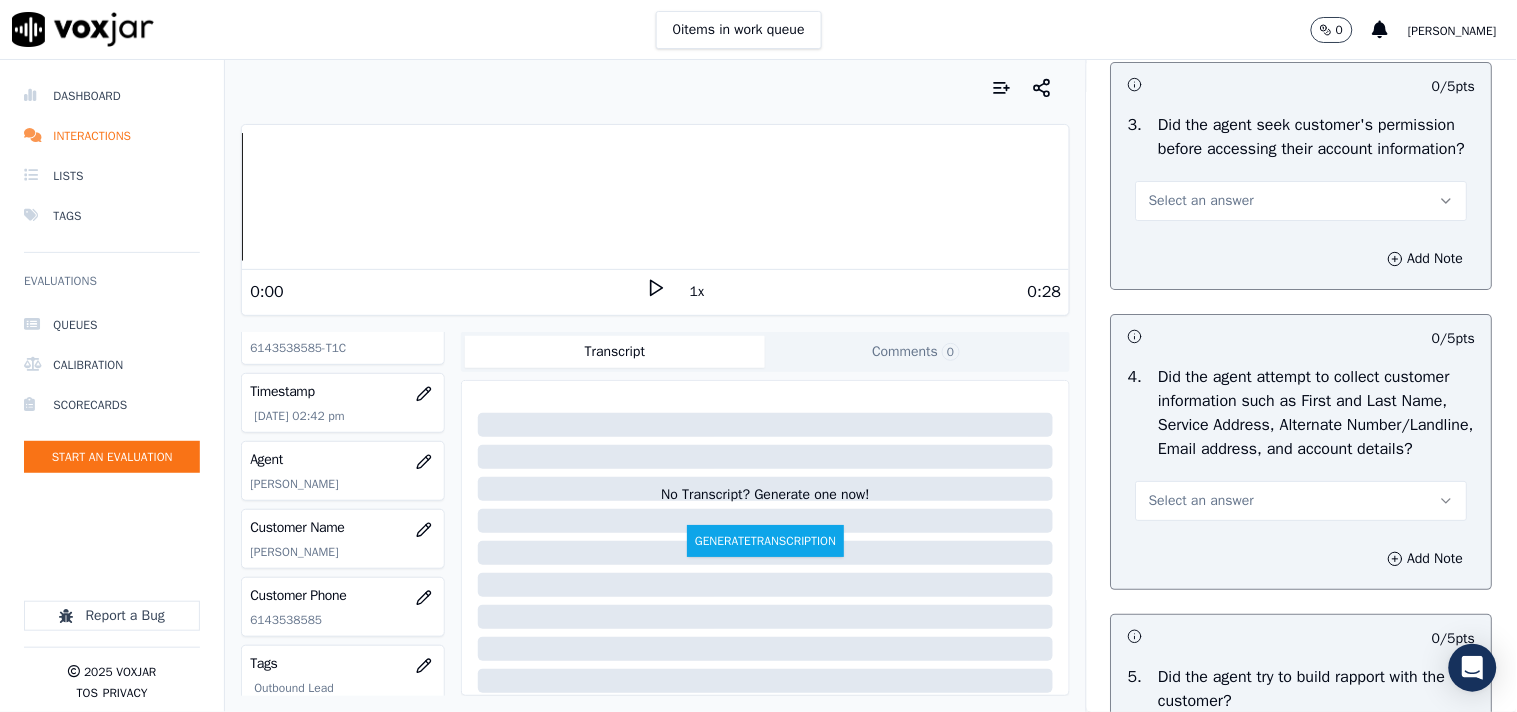 scroll, scrollTop: 1777, scrollLeft: 0, axis: vertical 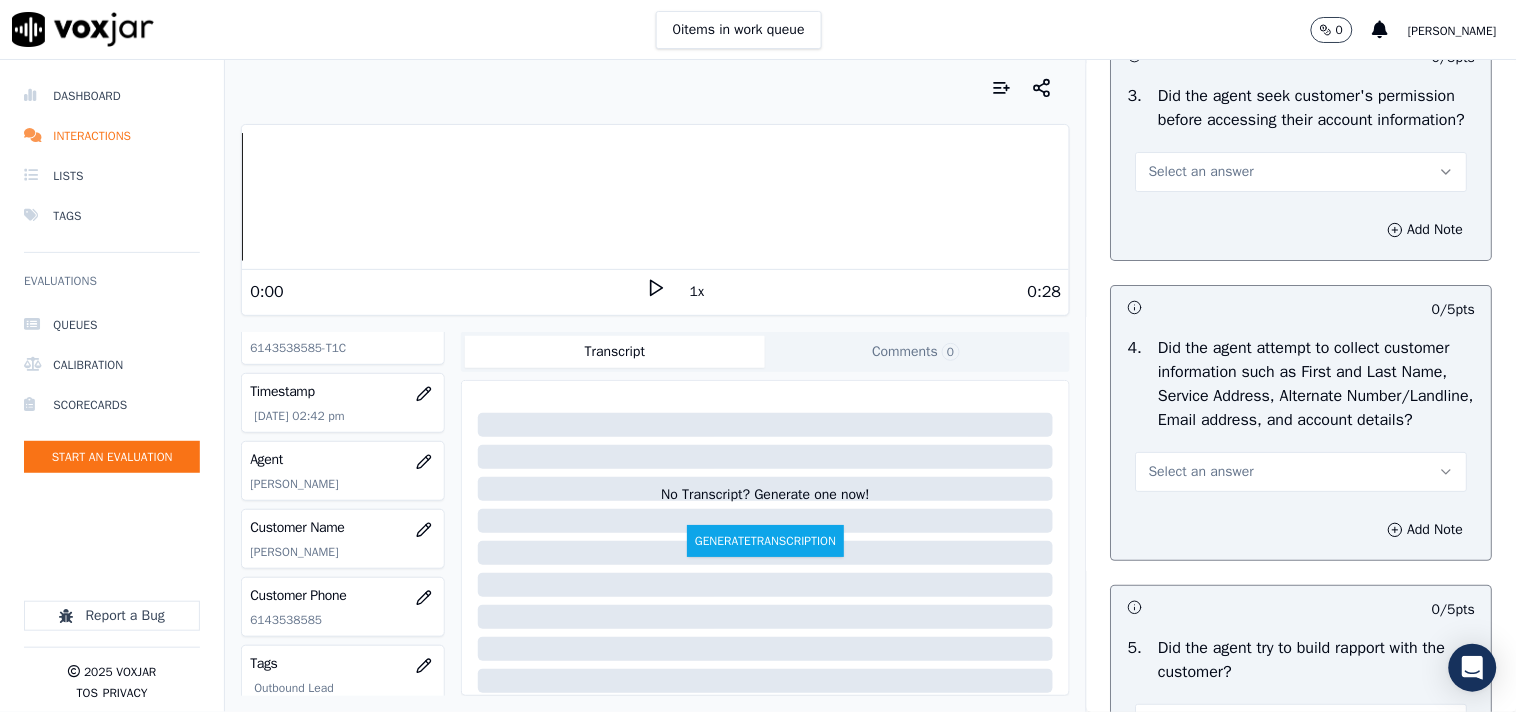 click on "Select an answer" at bounding box center [1201, 172] 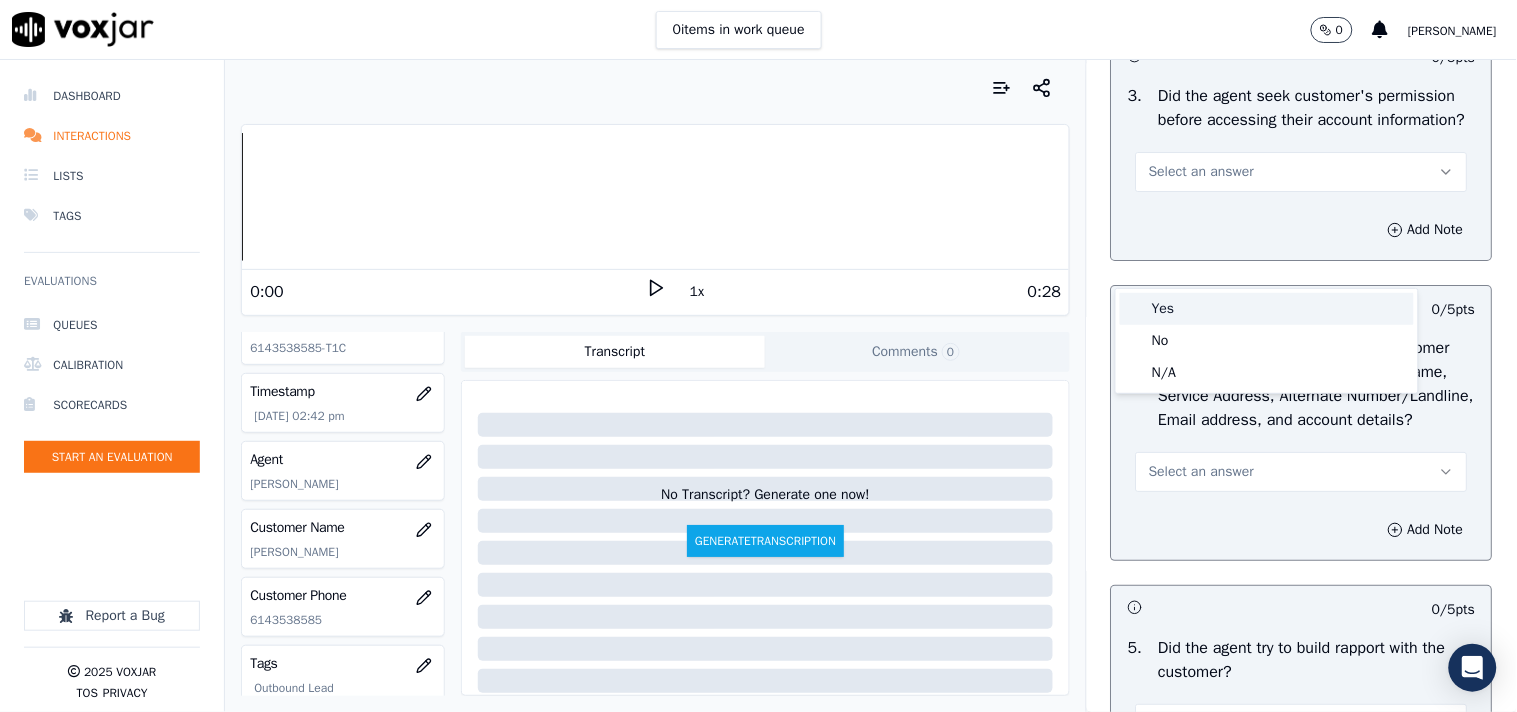 click on "Yes" at bounding box center (1267, 309) 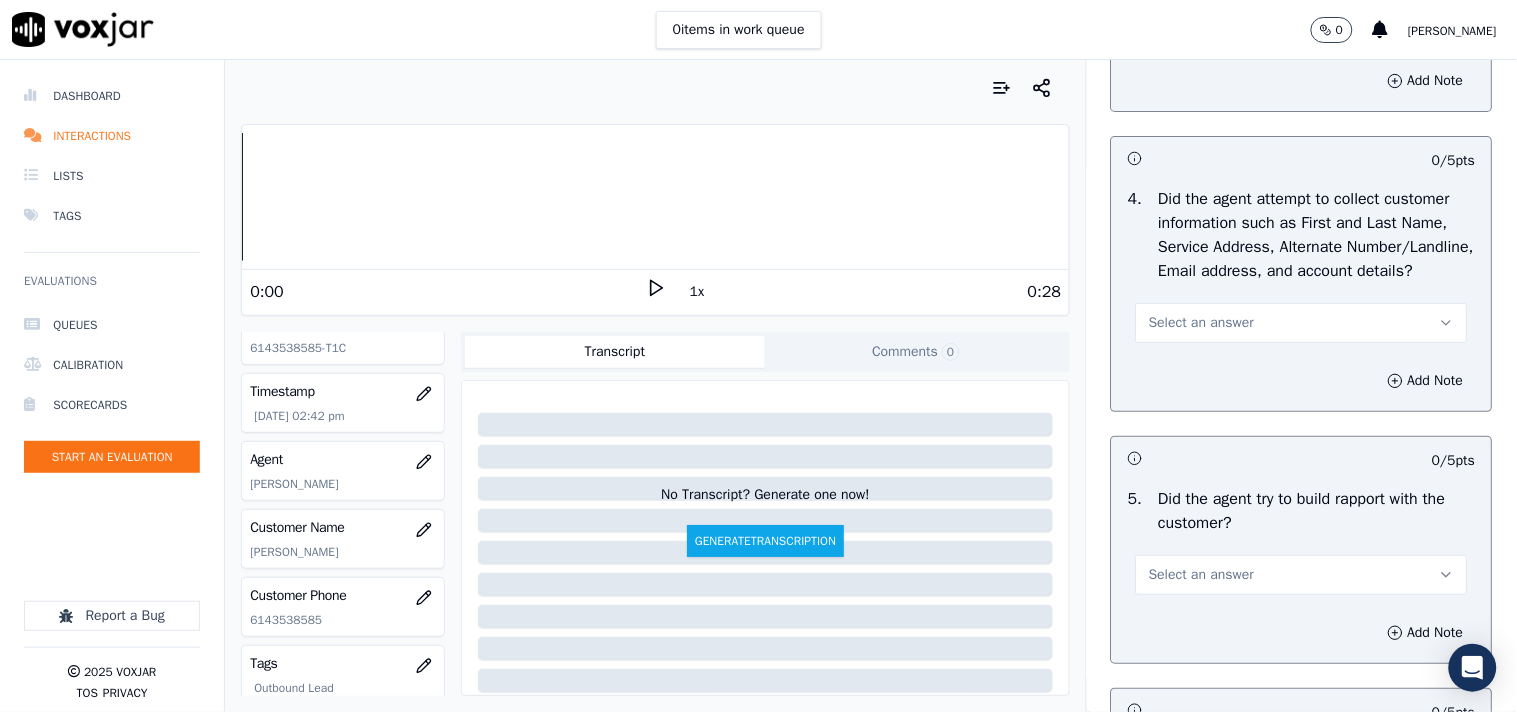 scroll, scrollTop: 2000, scrollLeft: 0, axis: vertical 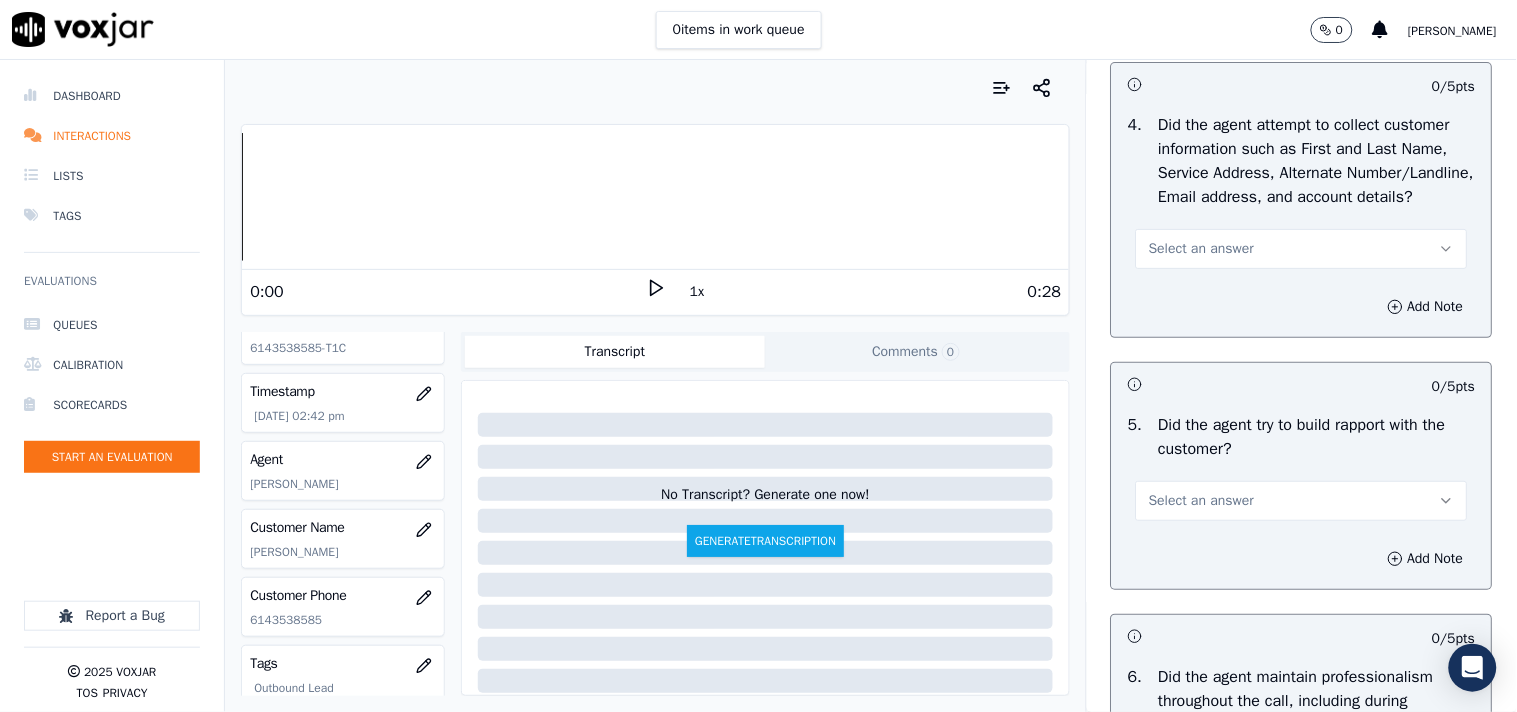 click on "Select an answer" at bounding box center [1201, 249] 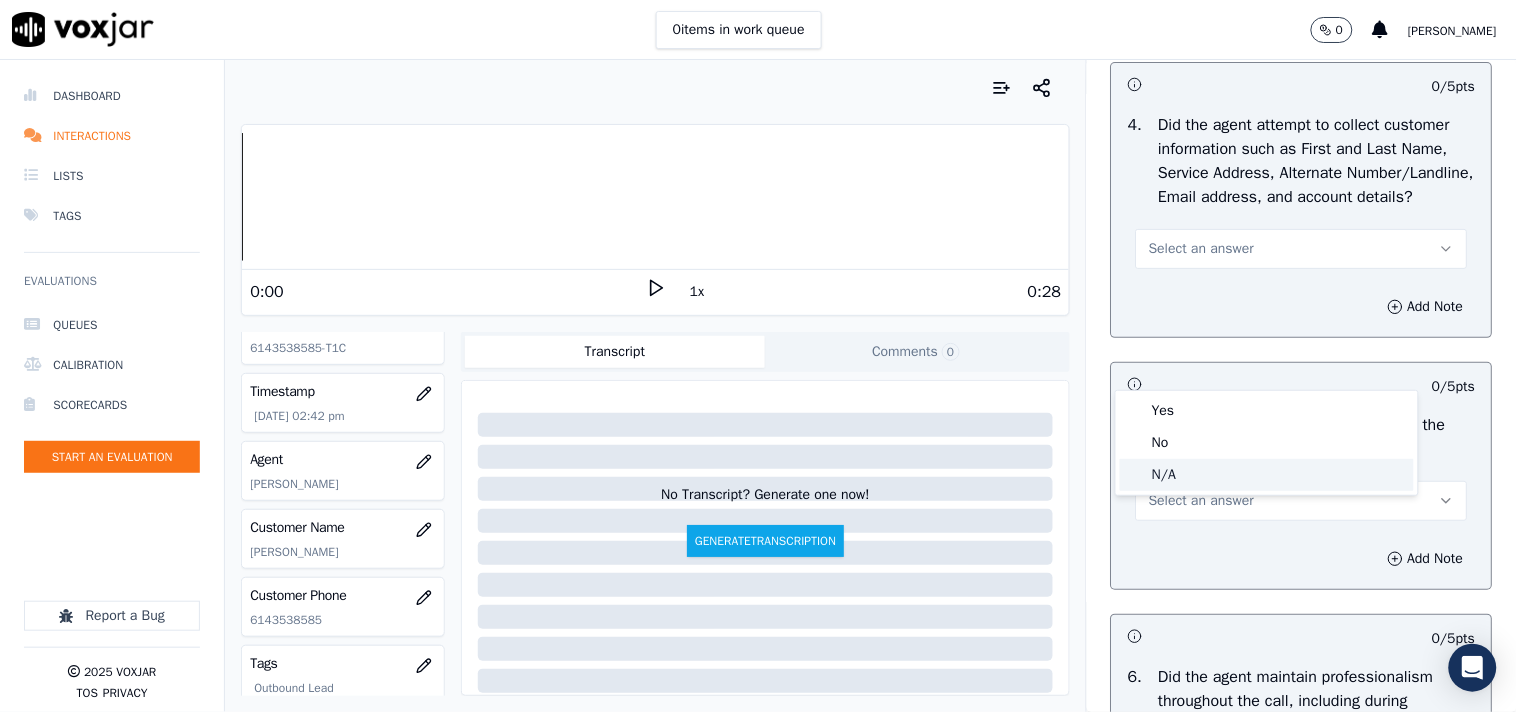 click on "N/A" 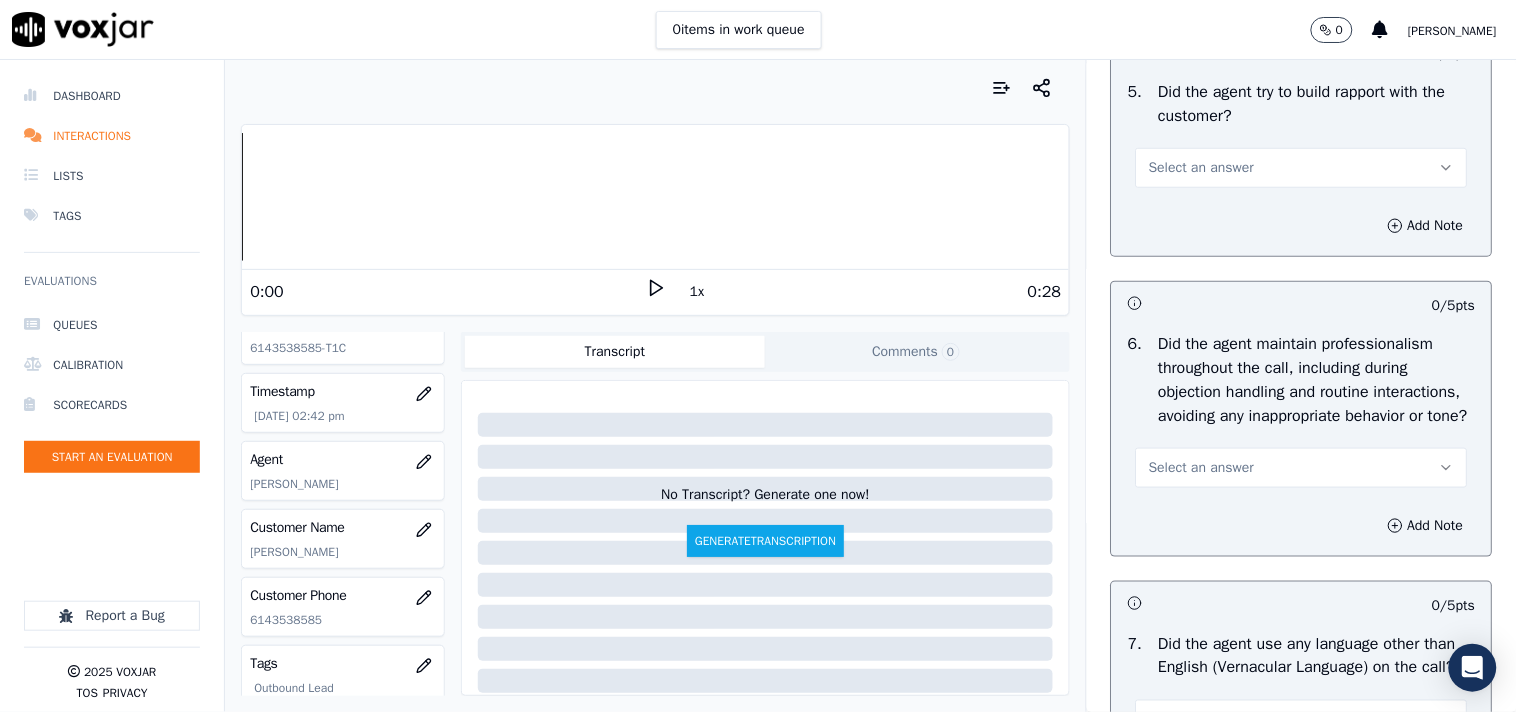 click on "Select an answer" at bounding box center (1201, 168) 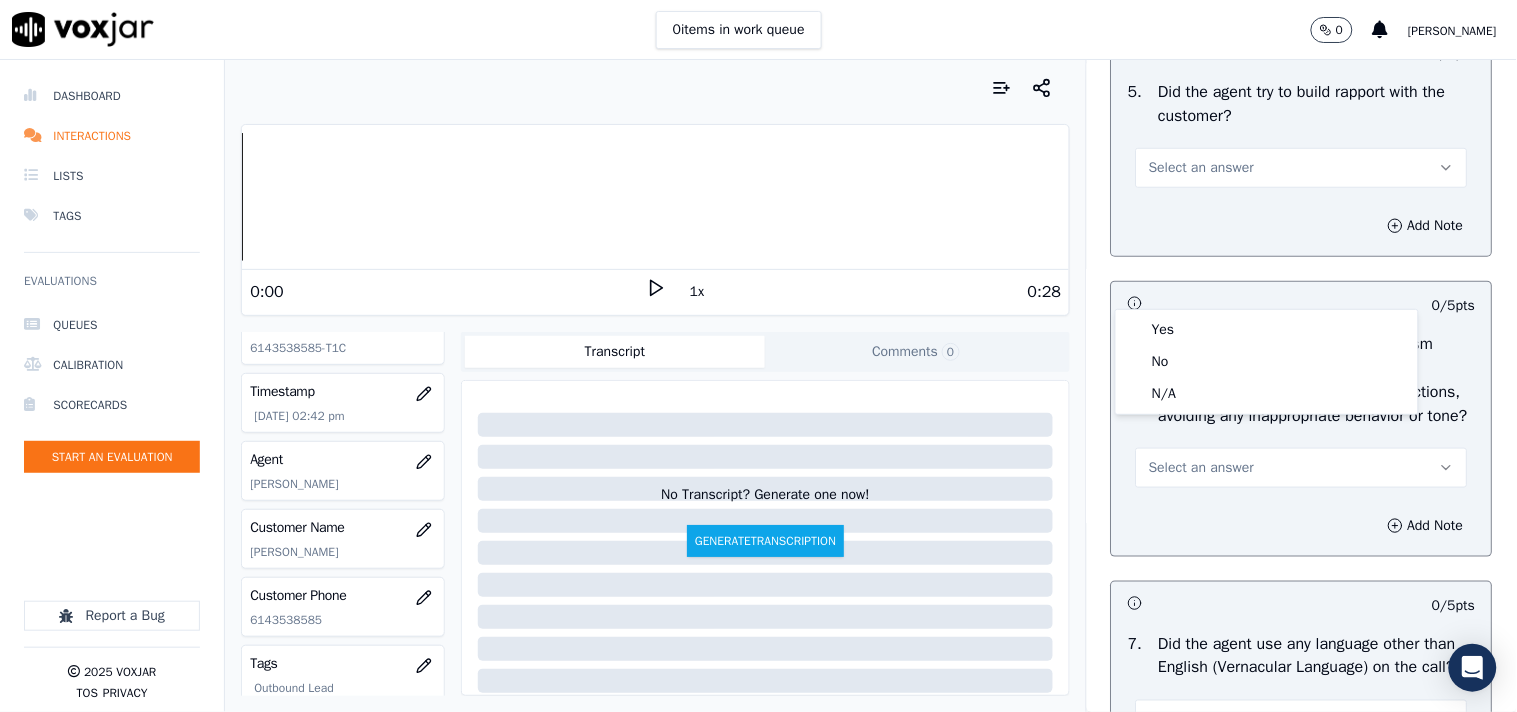 click on "Add Note" at bounding box center [1302, 226] 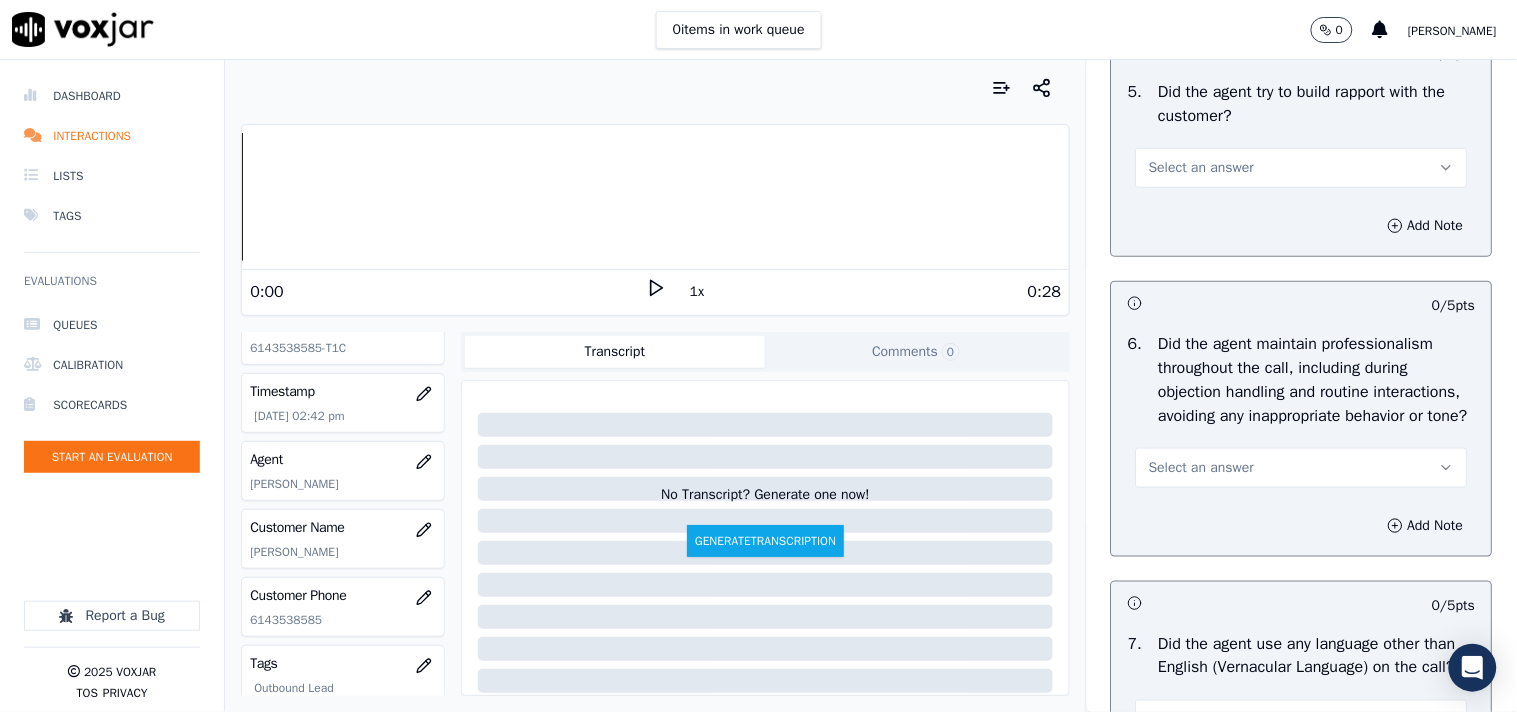 click on "Select an answer" at bounding box center (1302, 168) 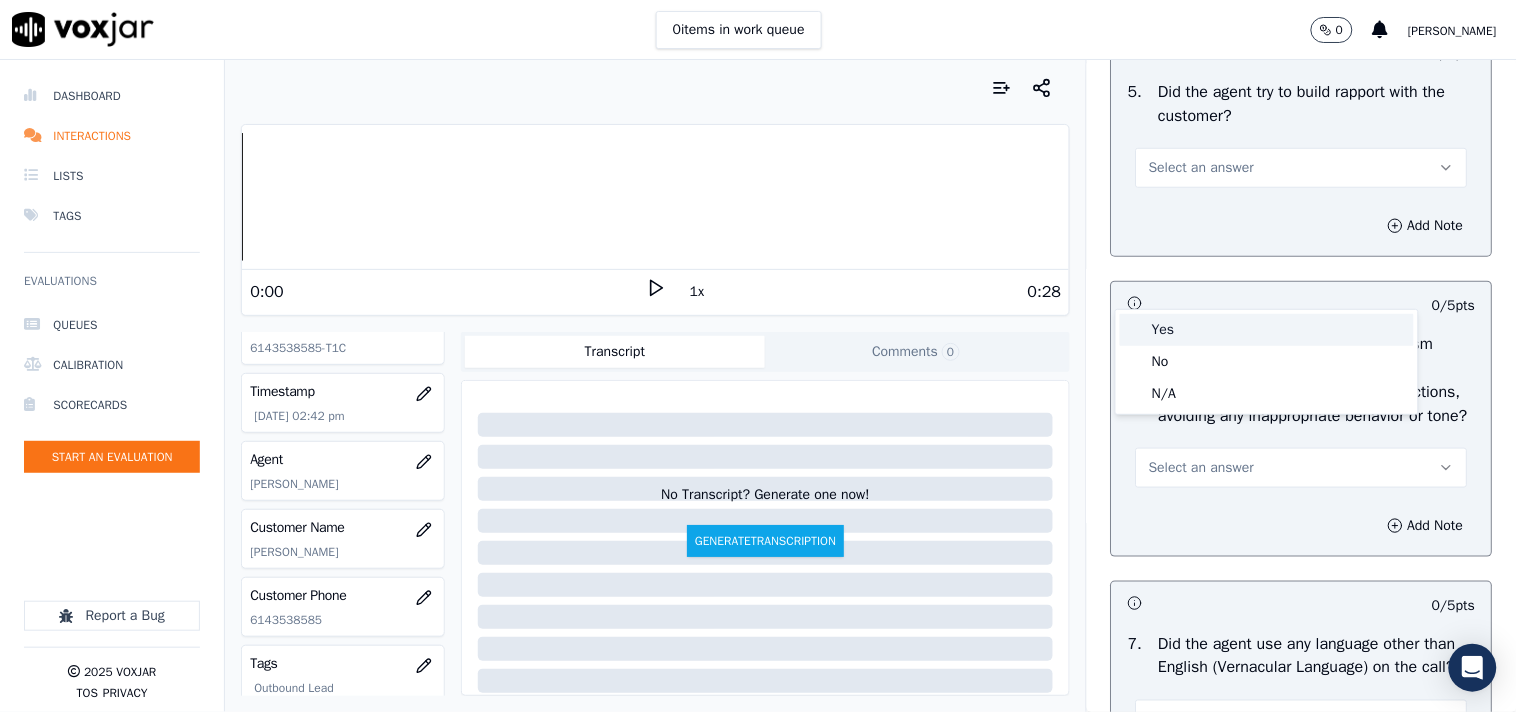 click on "Yes" at bounding box center [1267, 330] 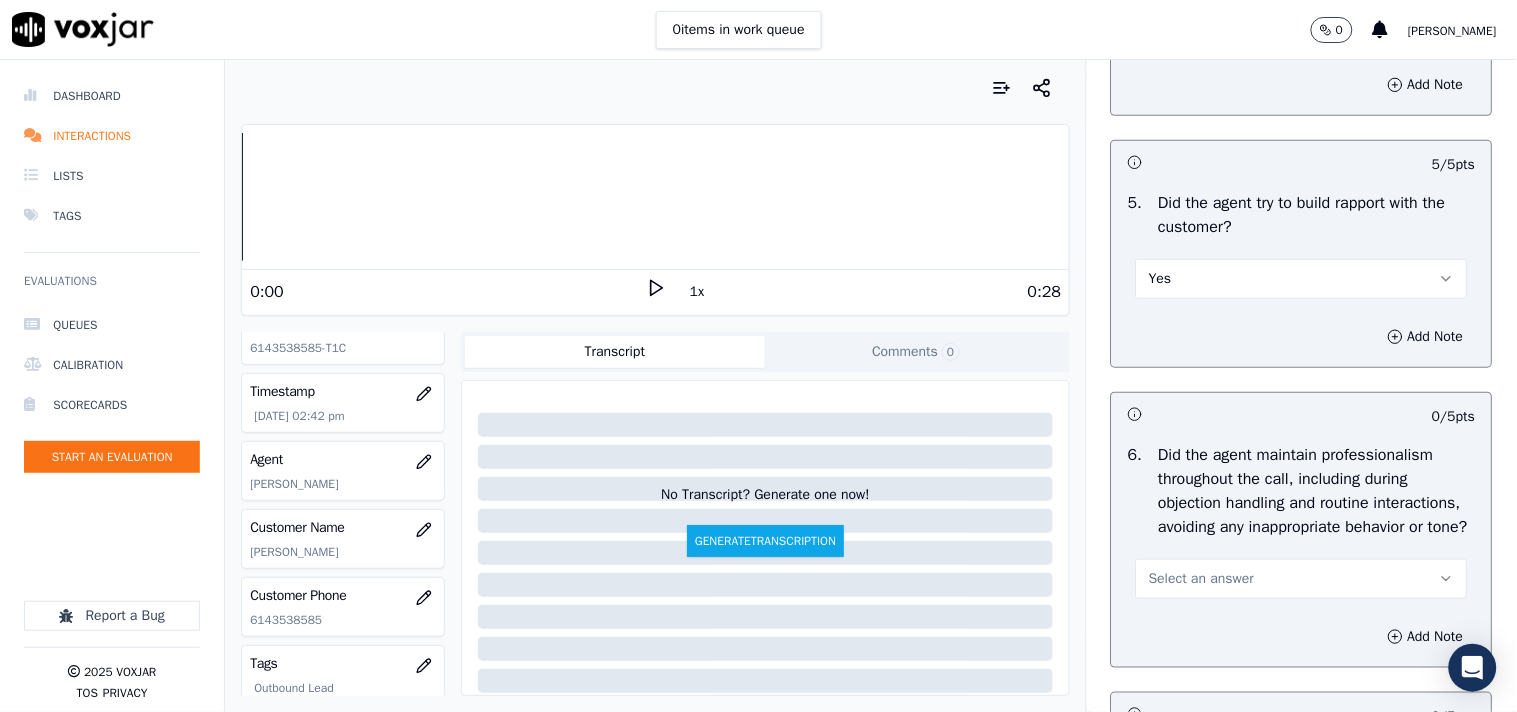 scroll, scrollTop: 2333, scrollLeft: 0, axis: vertical 